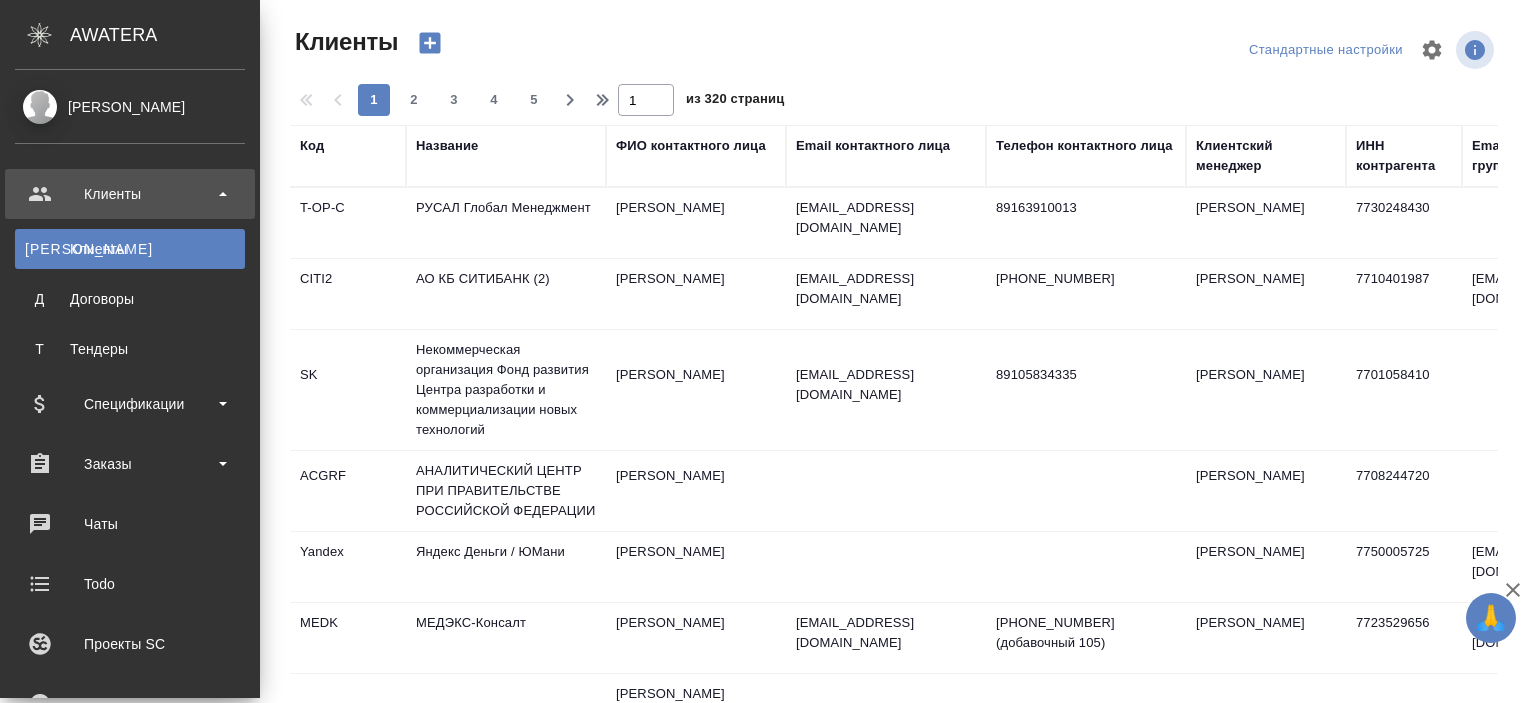 select on "RU" 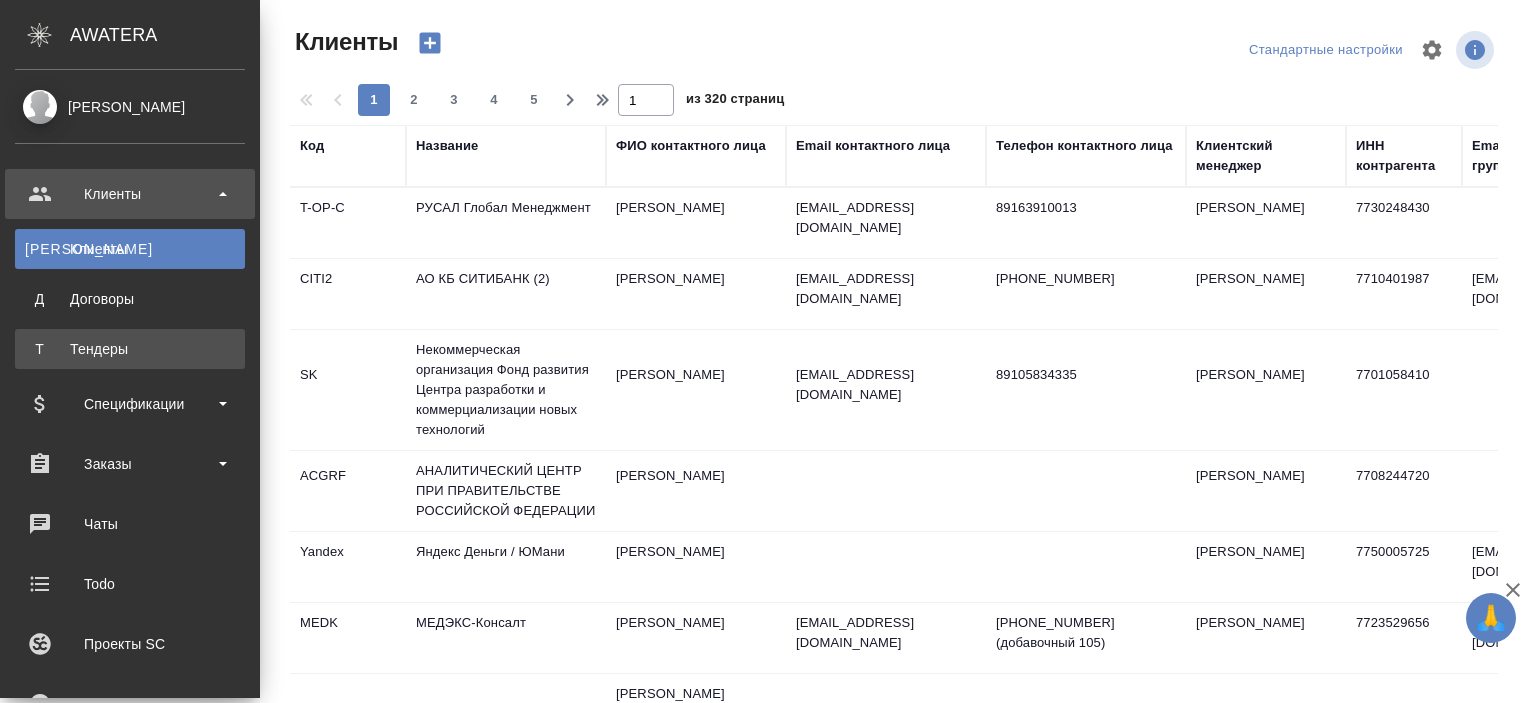 scroll, scrollTop: 0, scrollLeft: 0, axis: both 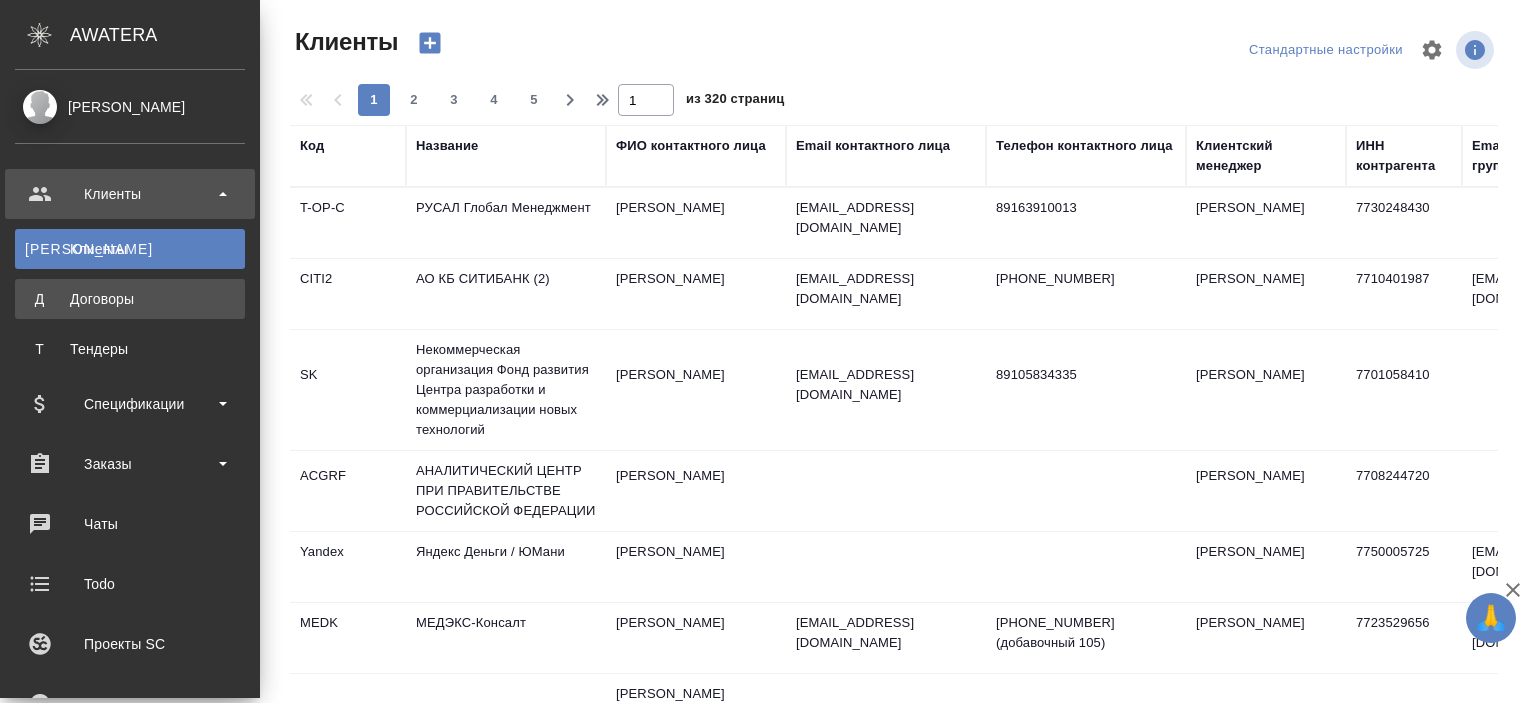 click on "Д Договоры" at bounding box center [130, 299] 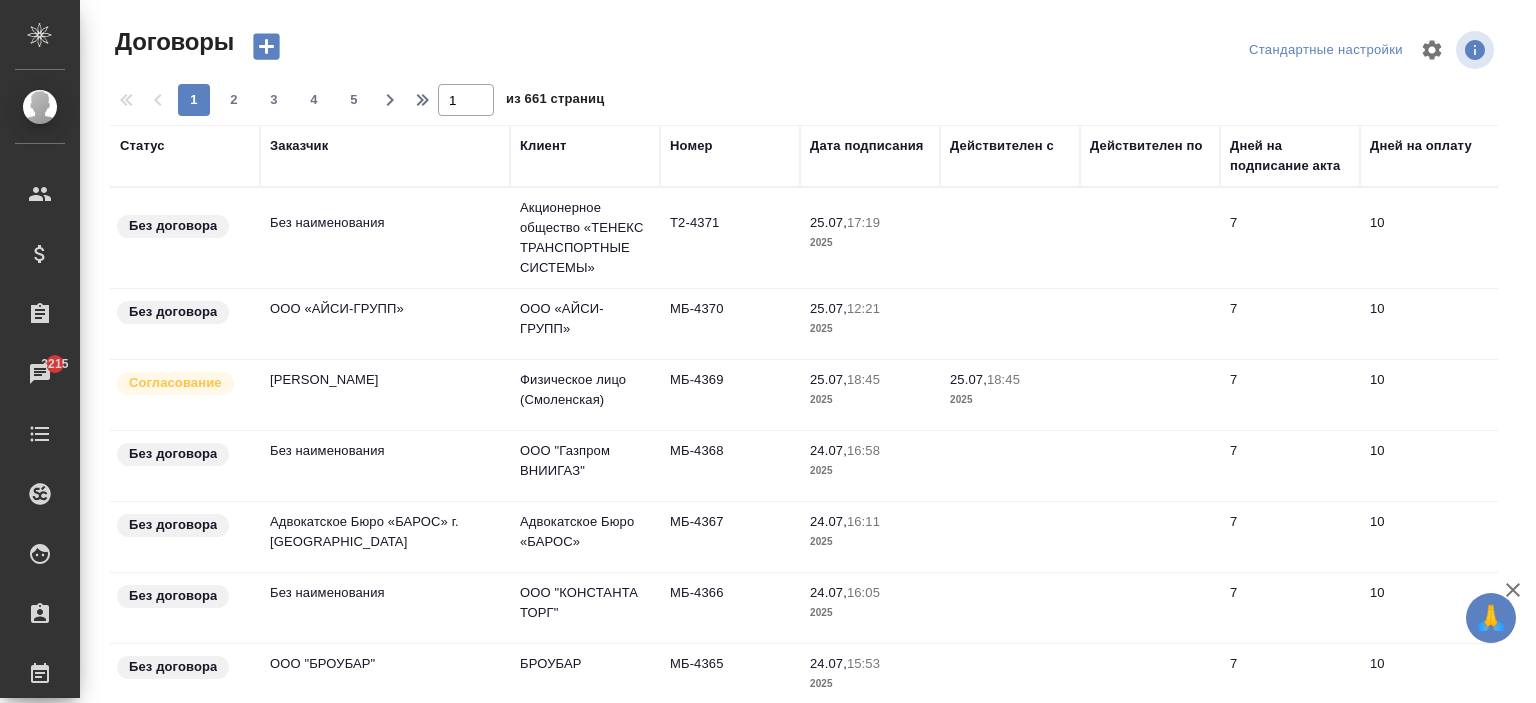 scroll, scrollTop: 391, scrollLeft: 0, axis: vertical 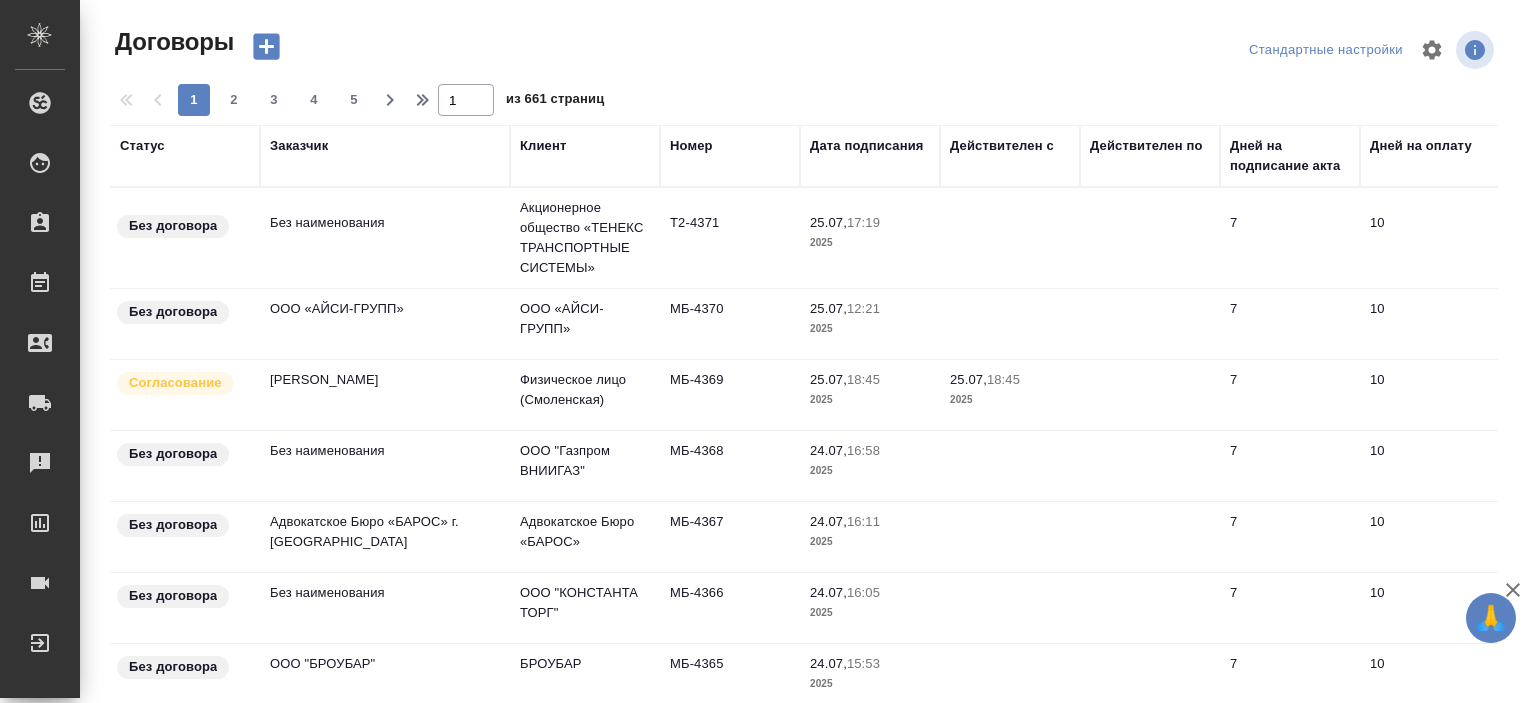 click on "Номер" at bounding box center [691, 146] 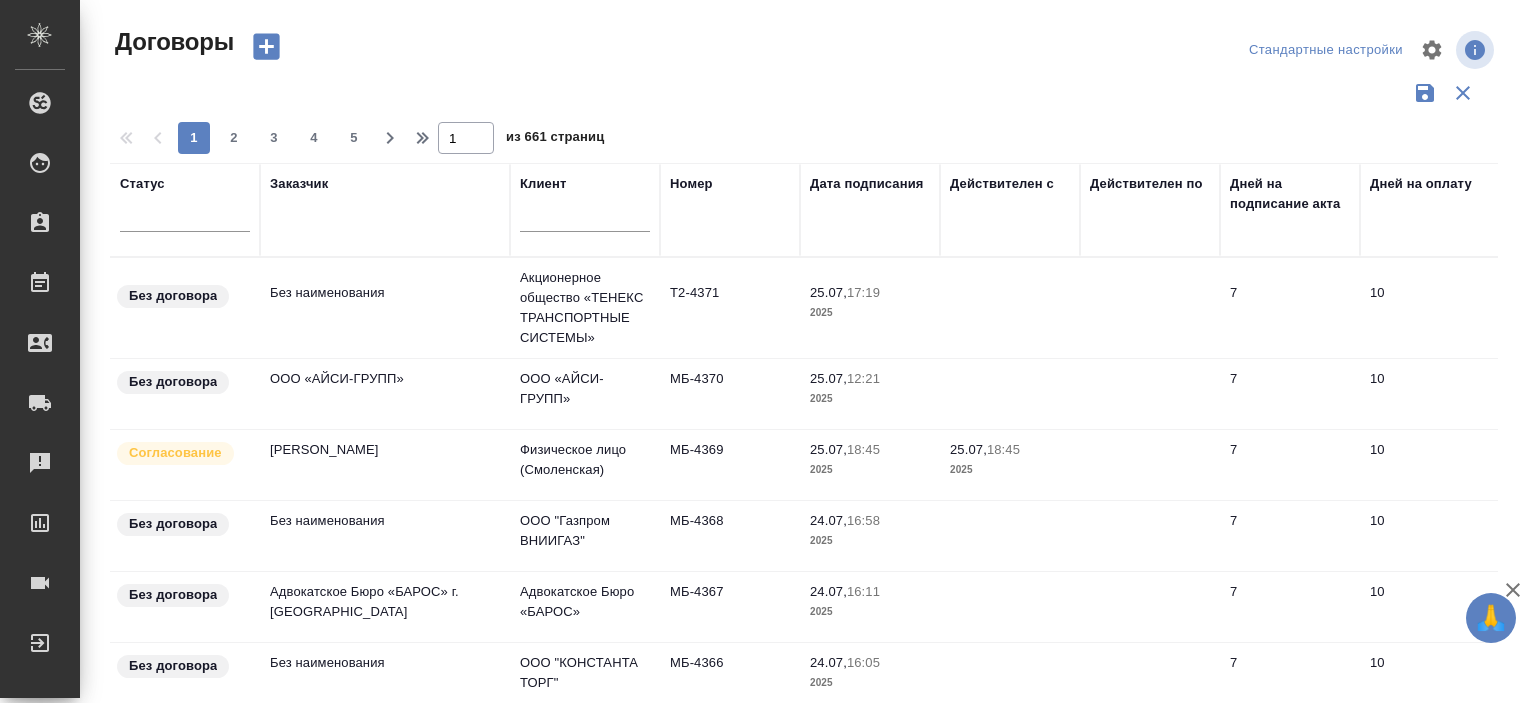 click on "Номер" at bounding box center (730, 210) 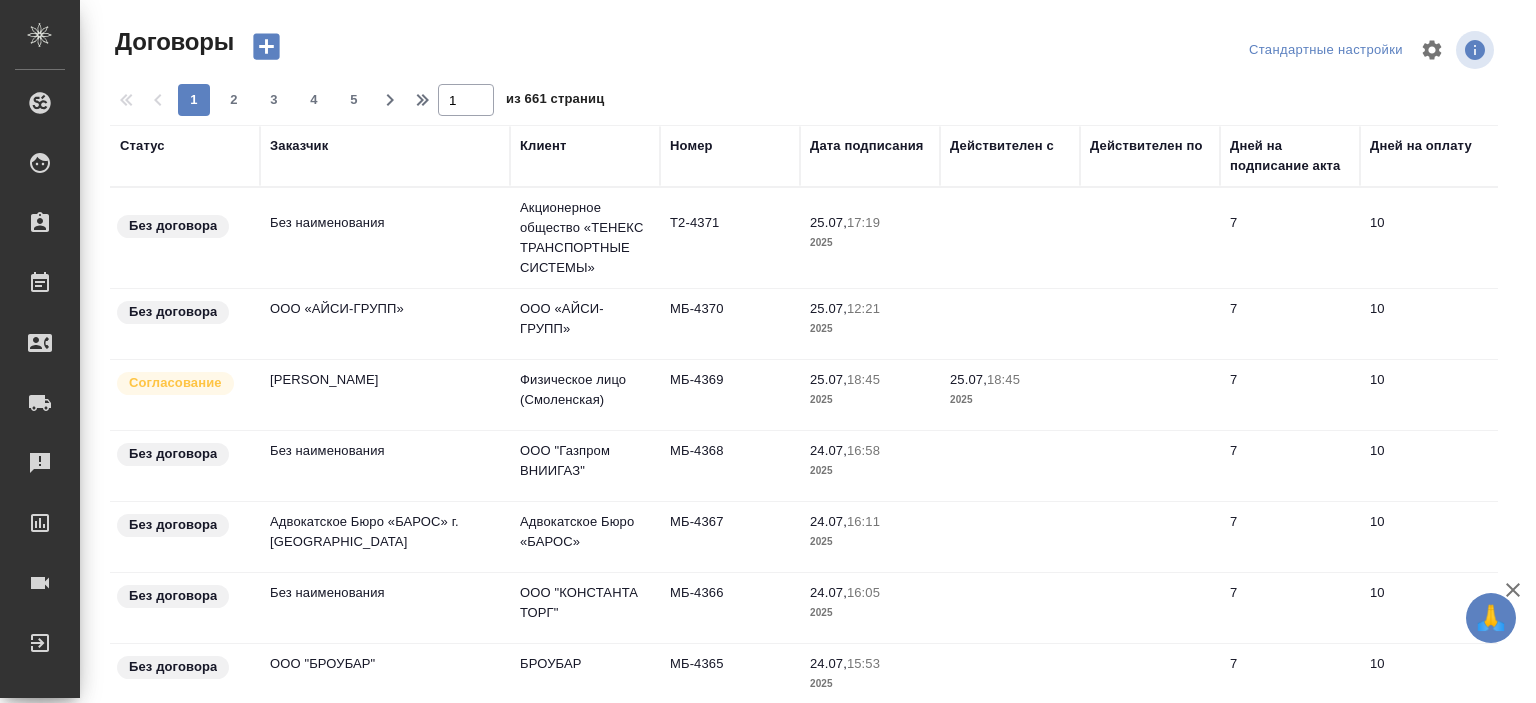 click on "Клиент" at bounding box center [543, 146] 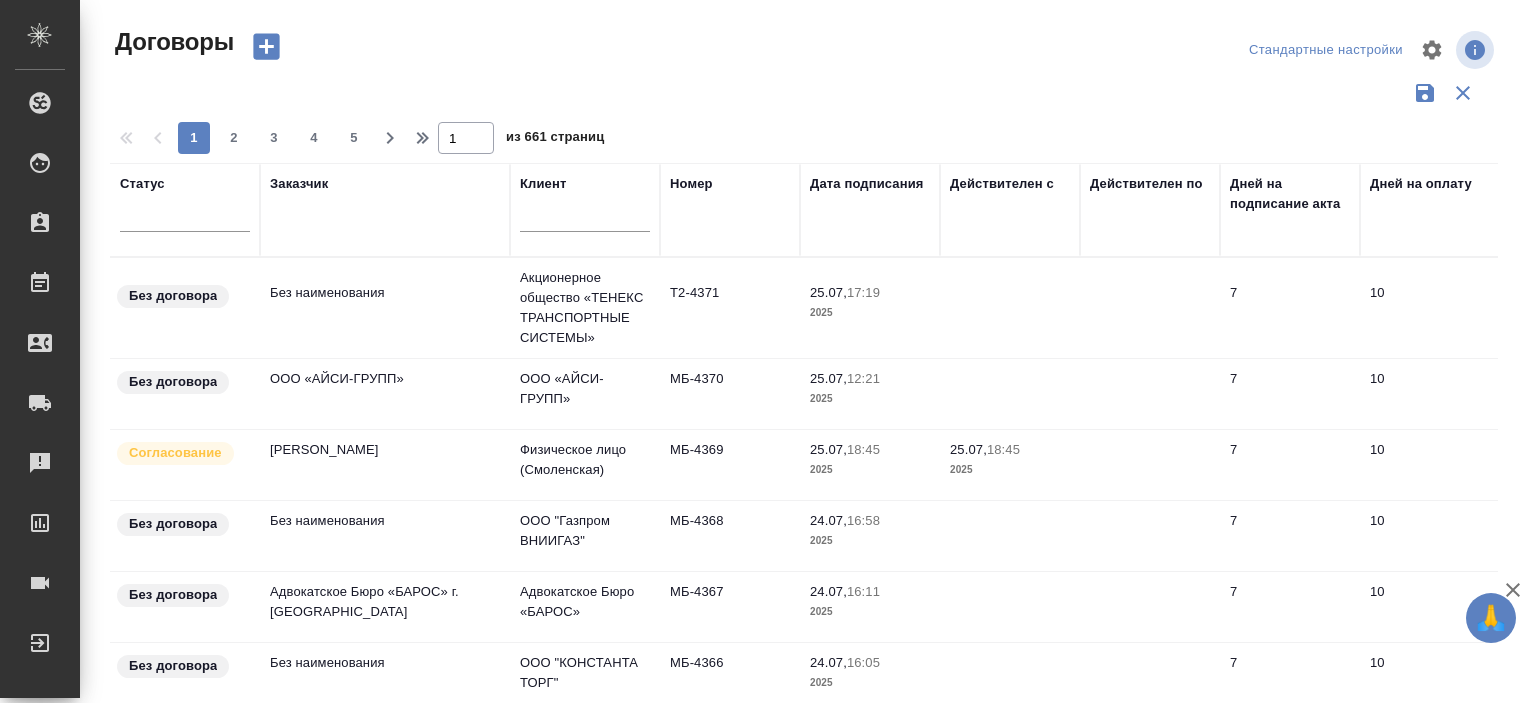 click at bounding box center [585, 218] 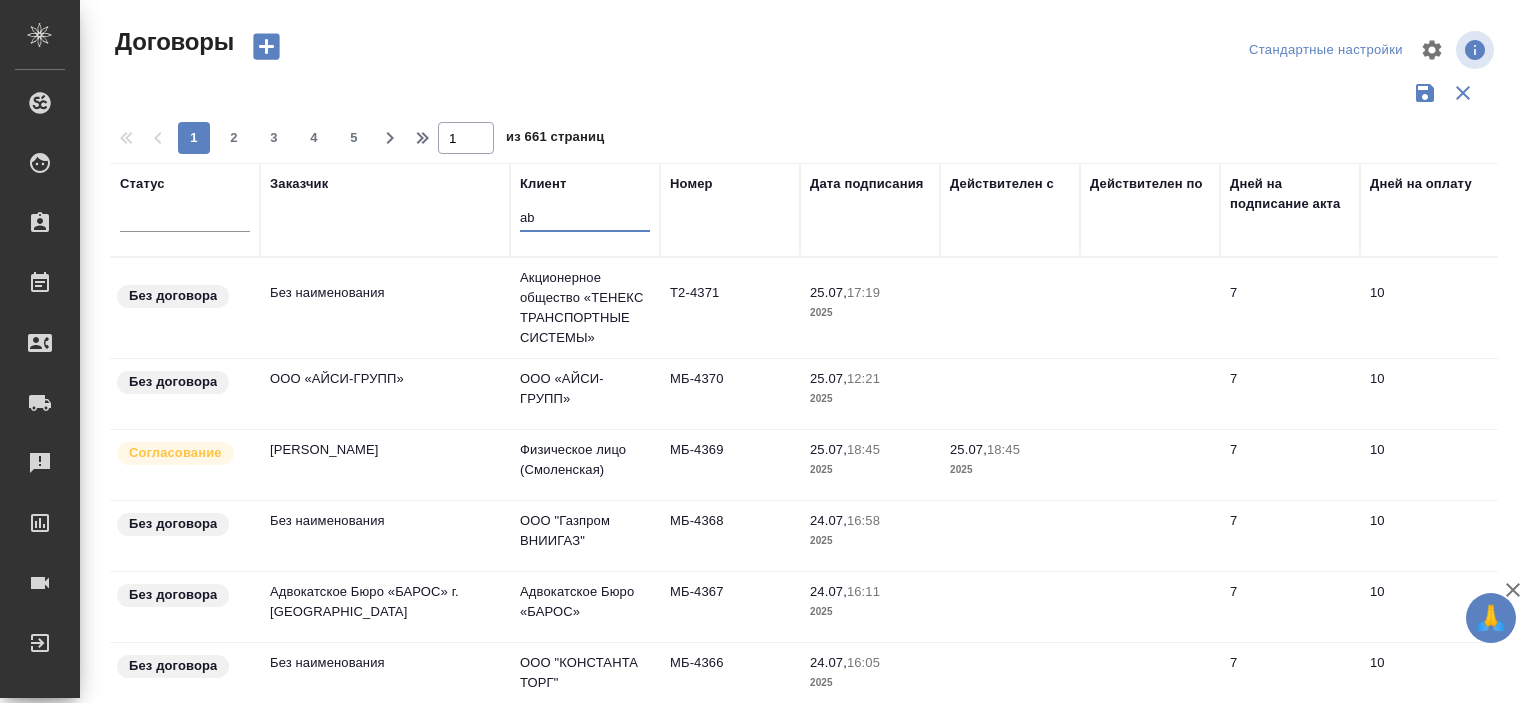 type on "a" 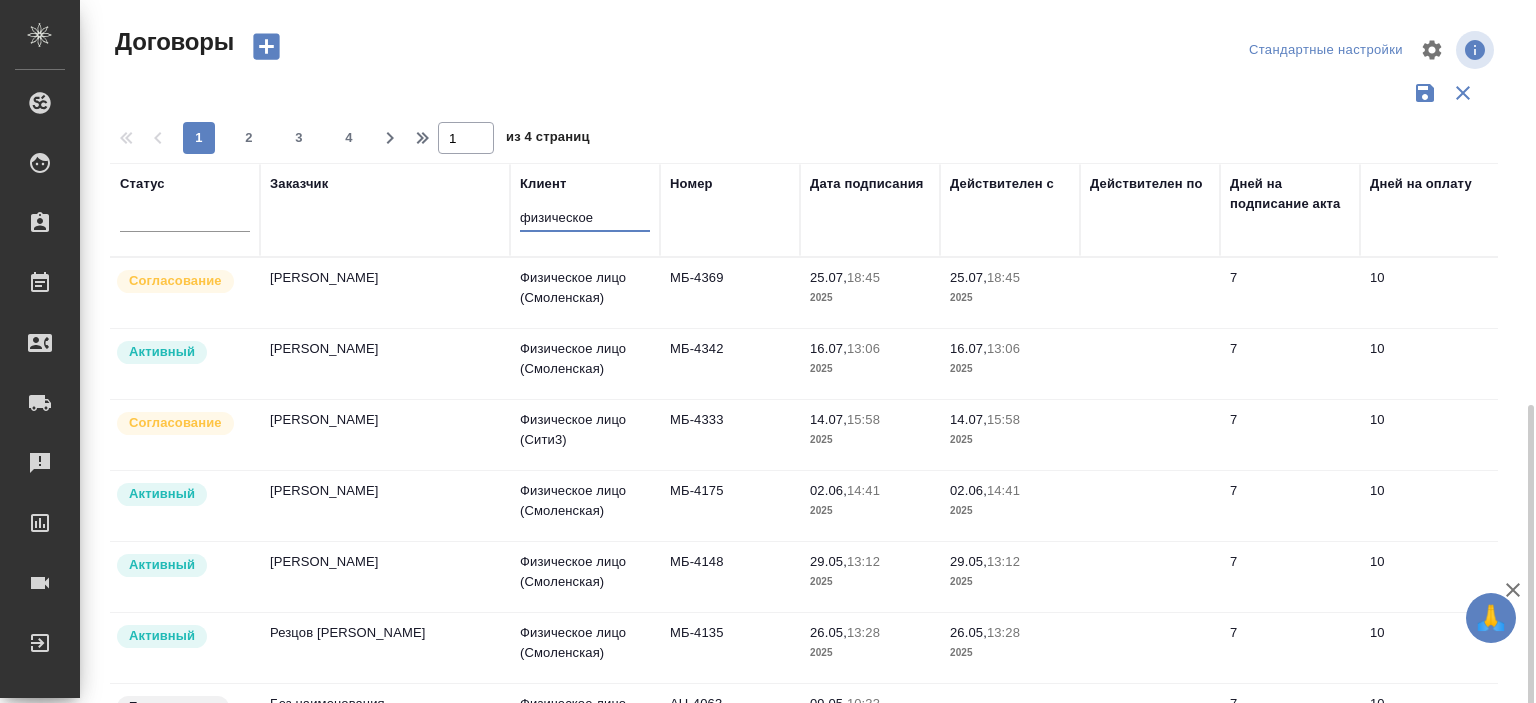 scroll, scrollTop: 231, scrollLeft: 0, axis: vertical 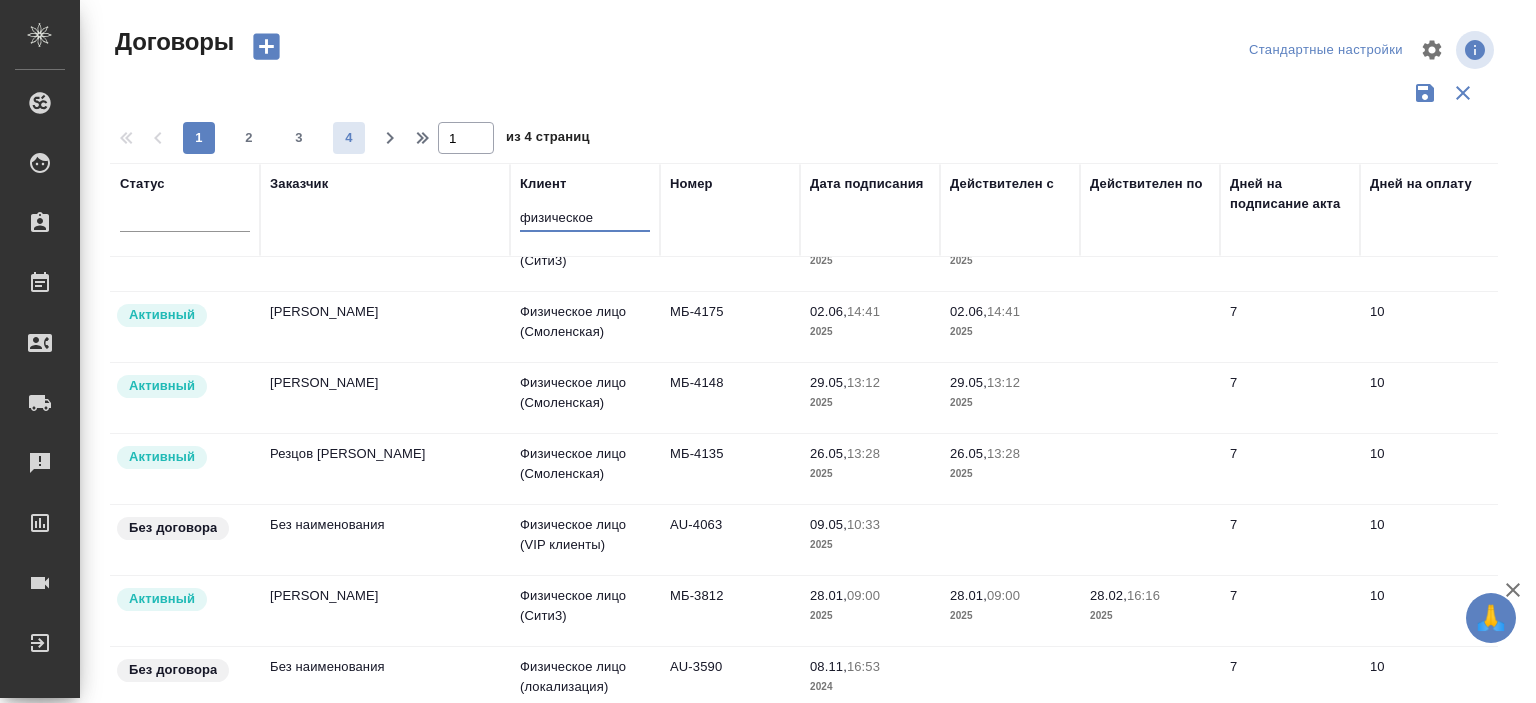 type on "физическое" 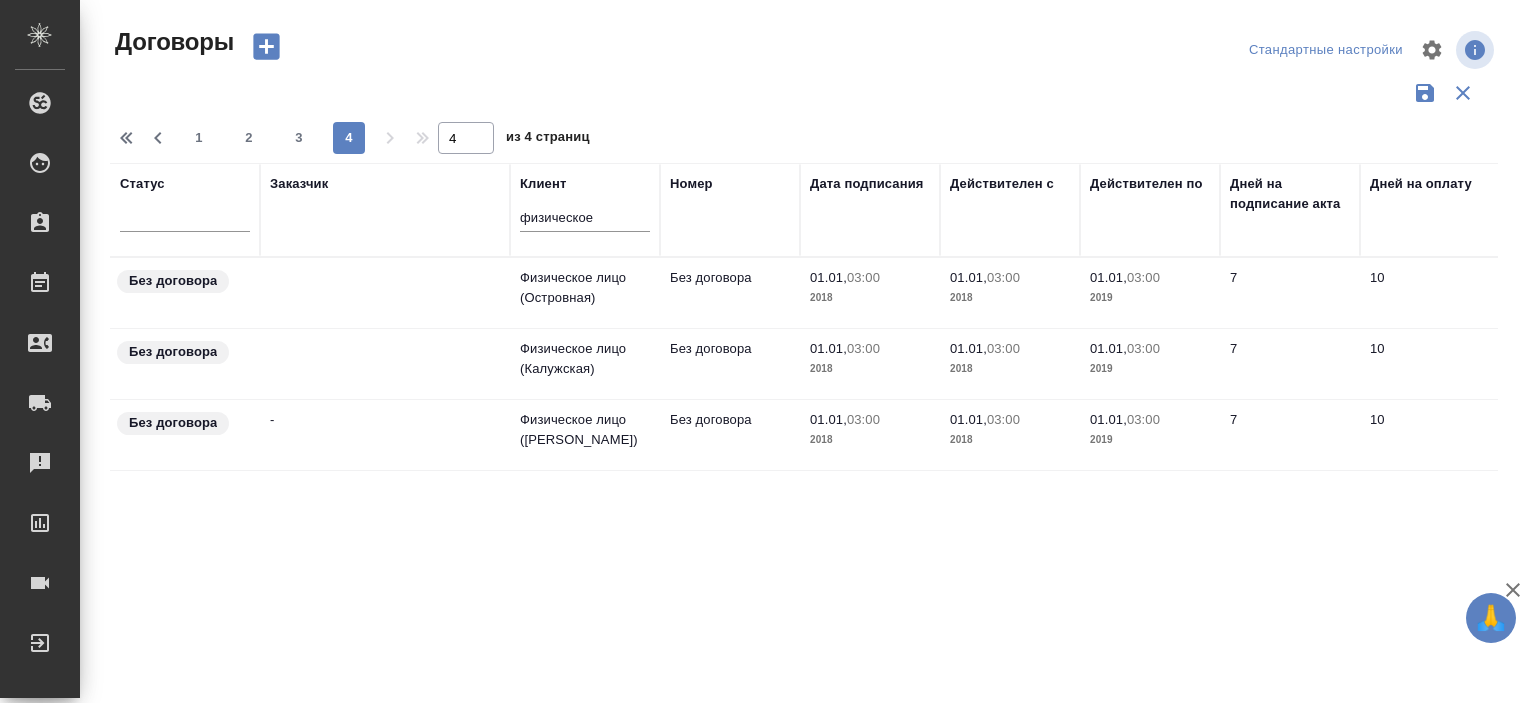 scroll, scrollTop: 0, scrollLeft: 0, axis: both 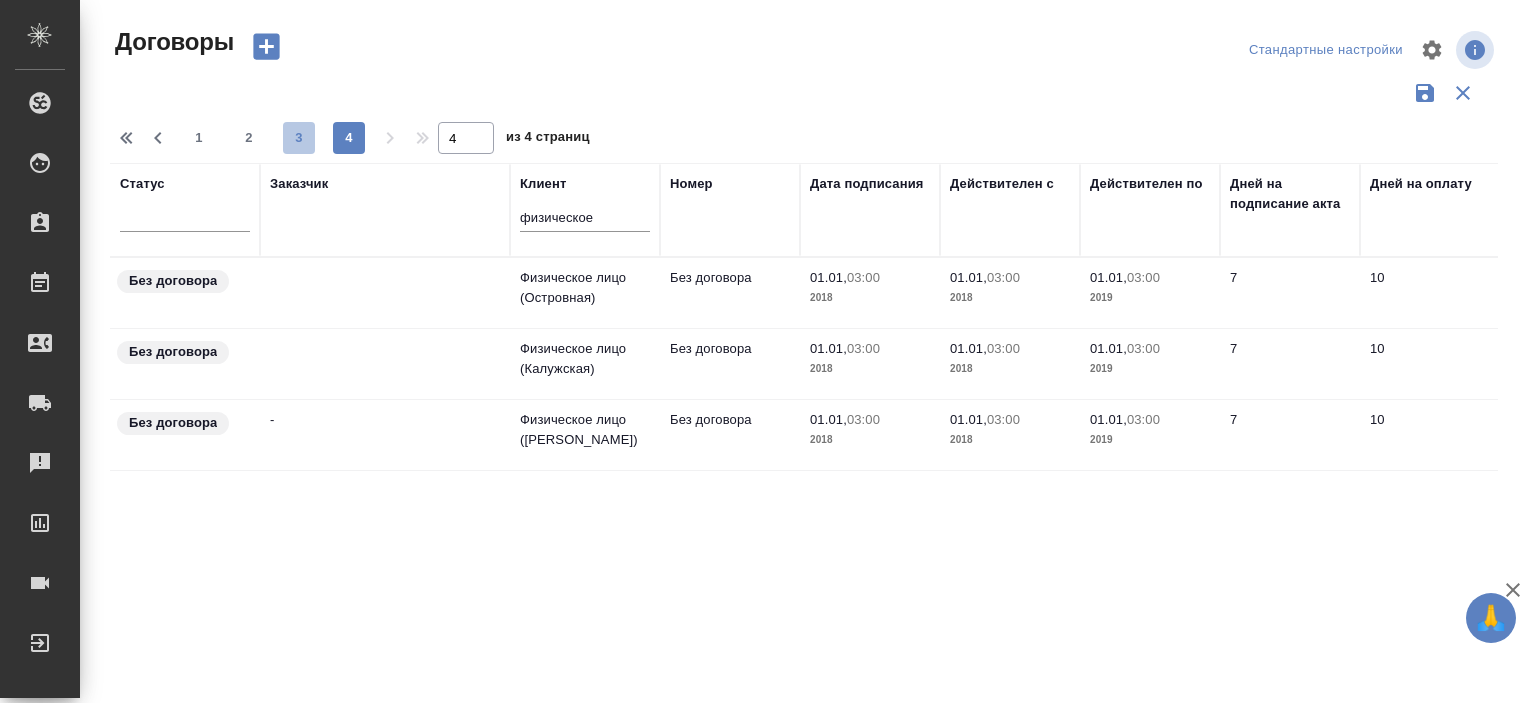 click on "3" at bounding box center (299, 138) 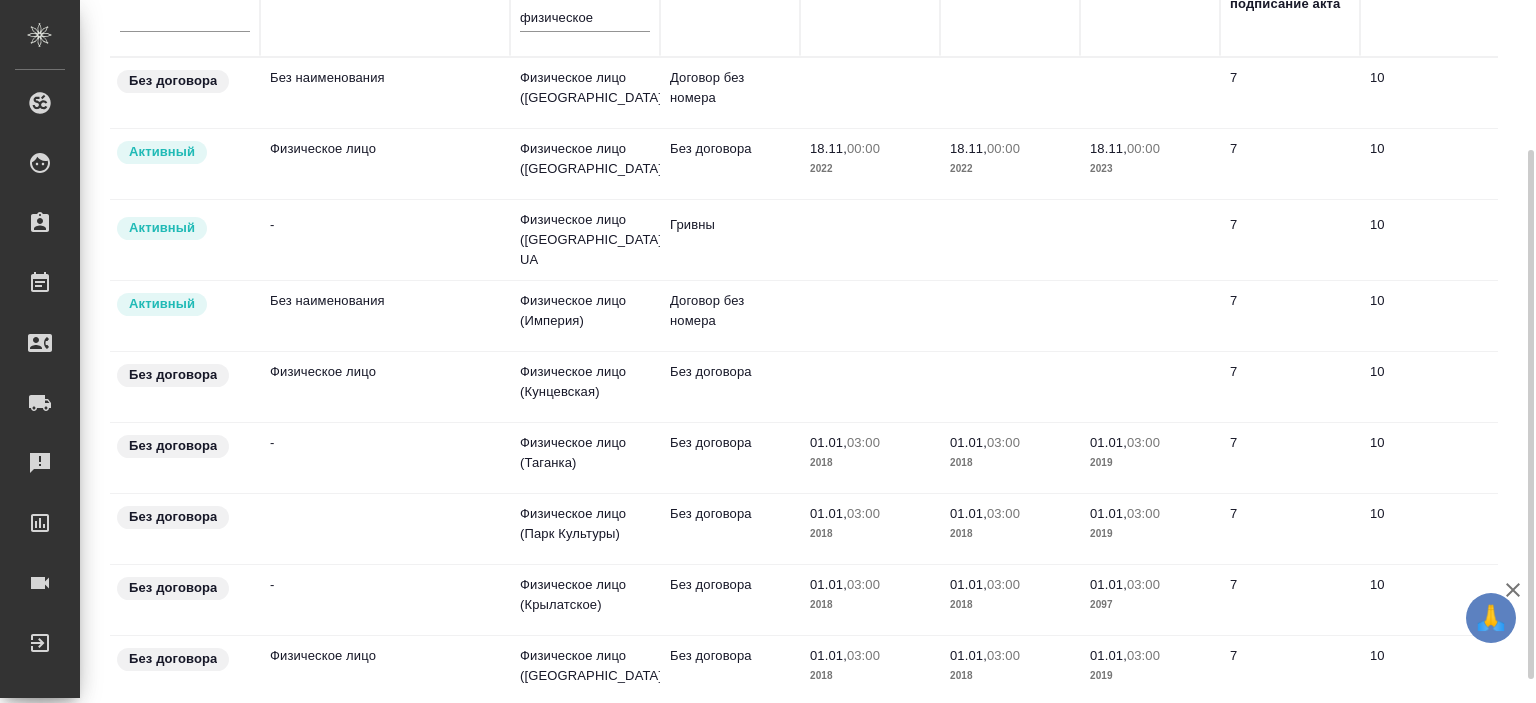 scroll, scrollTop: 231, scrollLeft: 0, axis: vertical 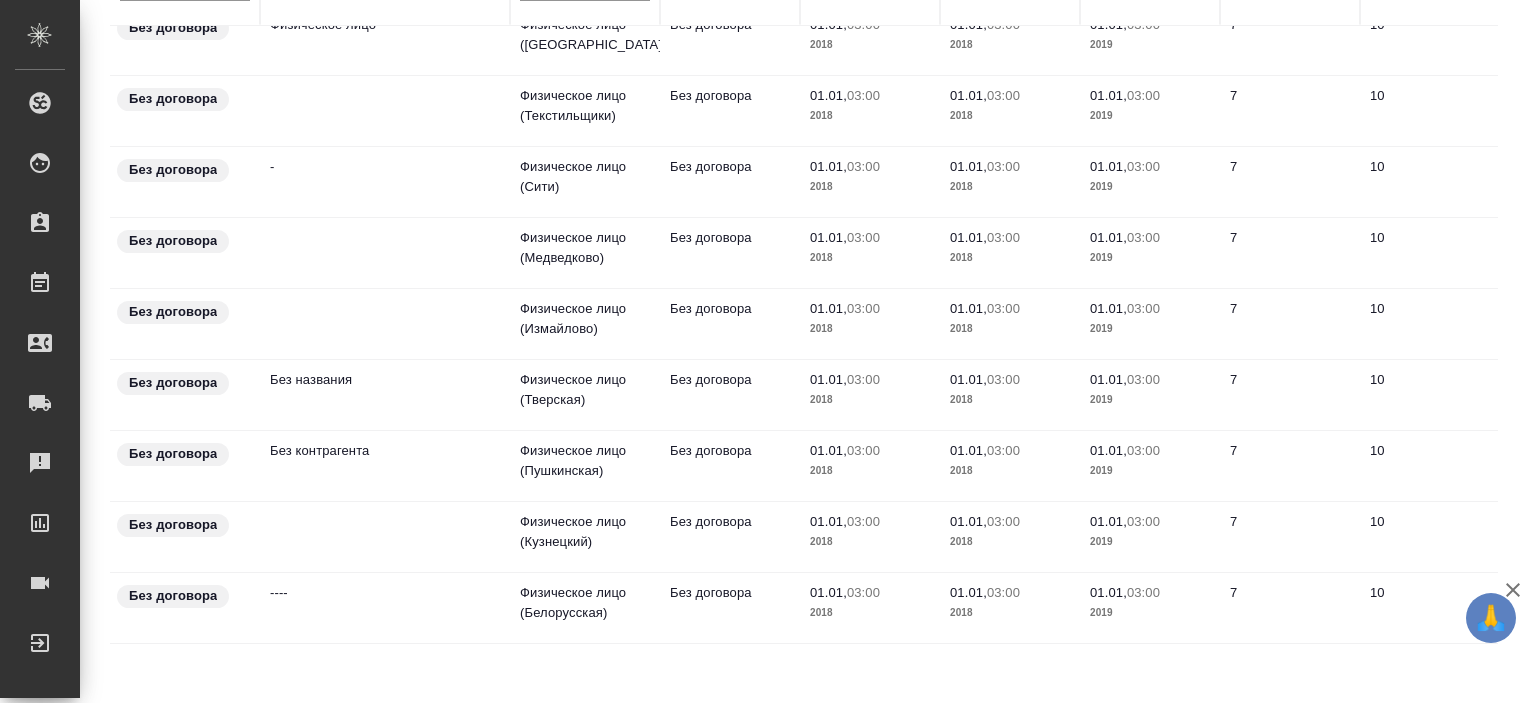 click on "Физическое лицо (Пушкинская)" at bounding box center (585, -538) 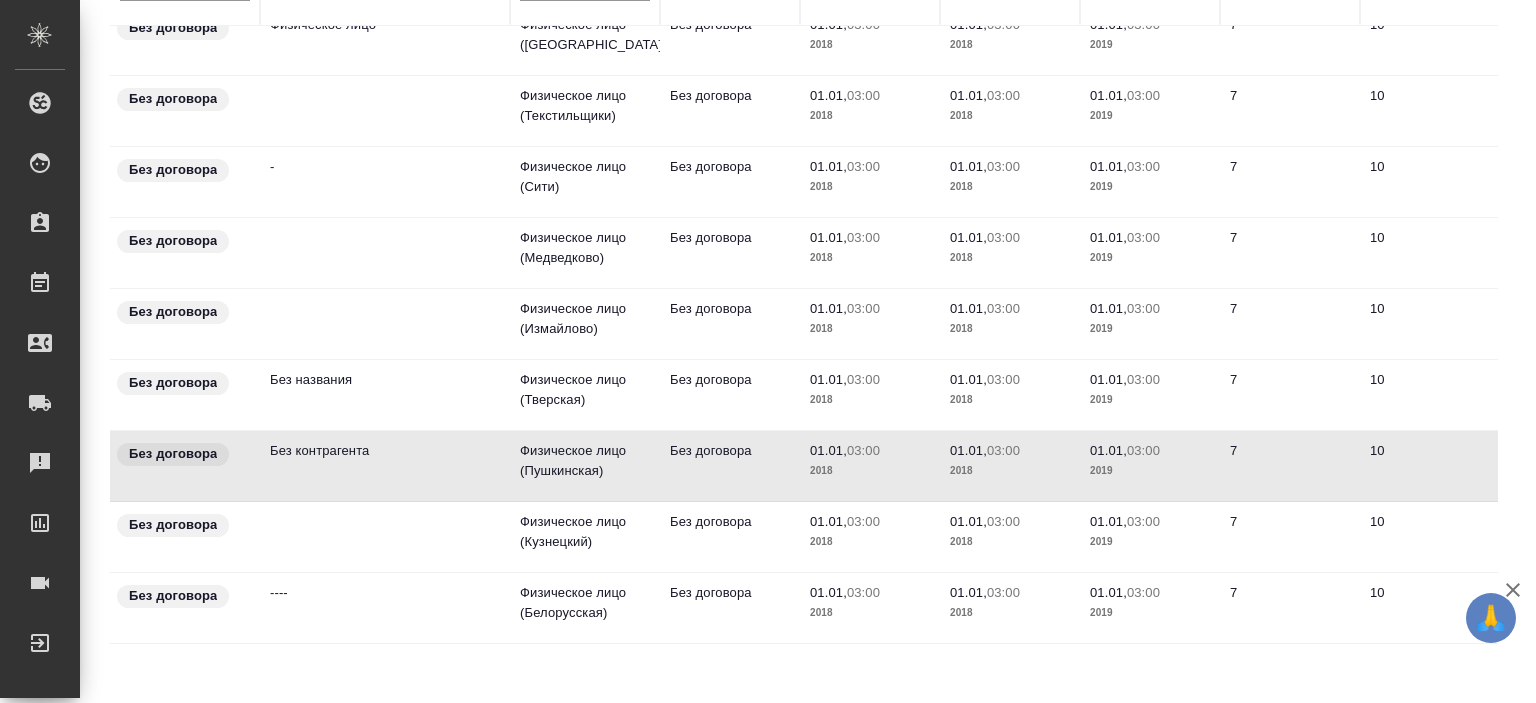 click on "Физическое лицо (Пушкинская)" at bounding box center [585, -538] 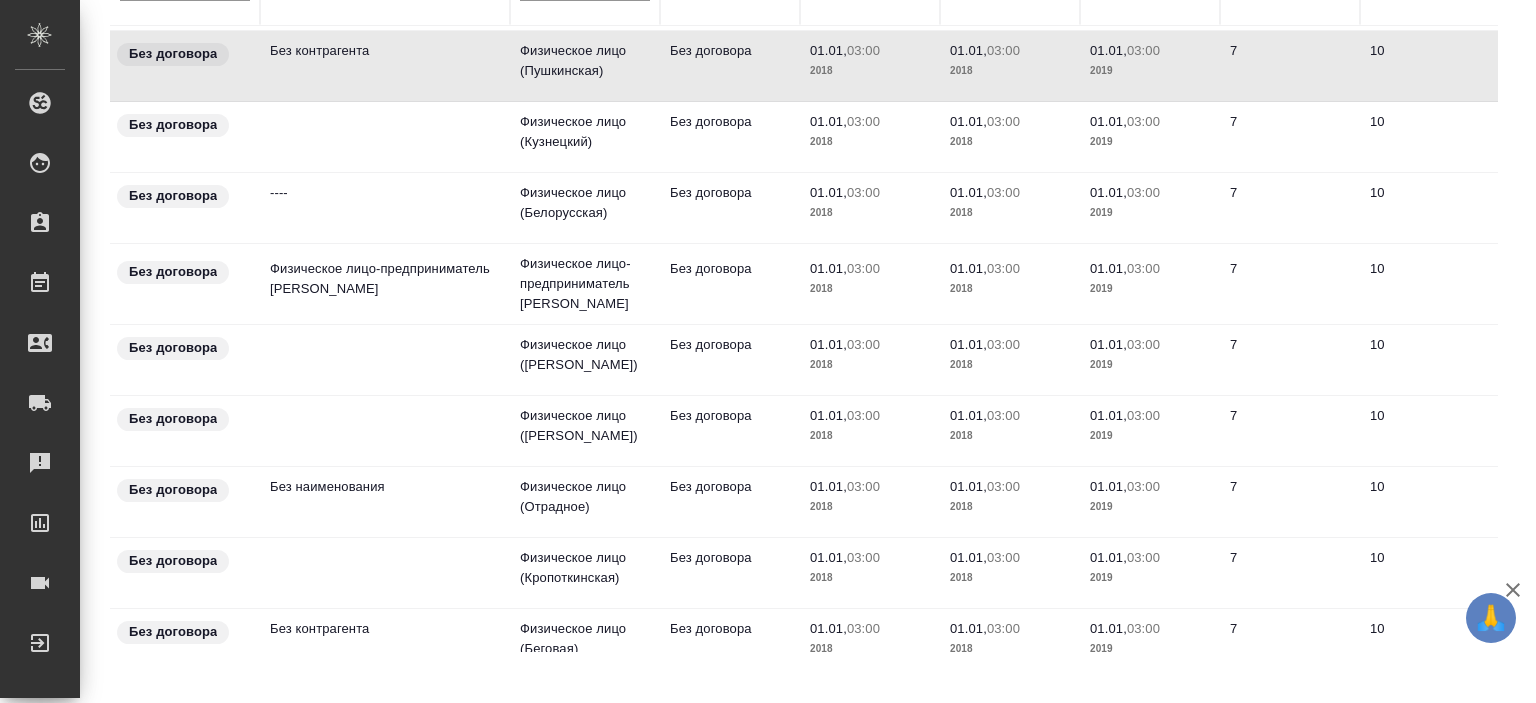 scroll, scrollTop: 1189, scrollLeft: 0, axis: vertical 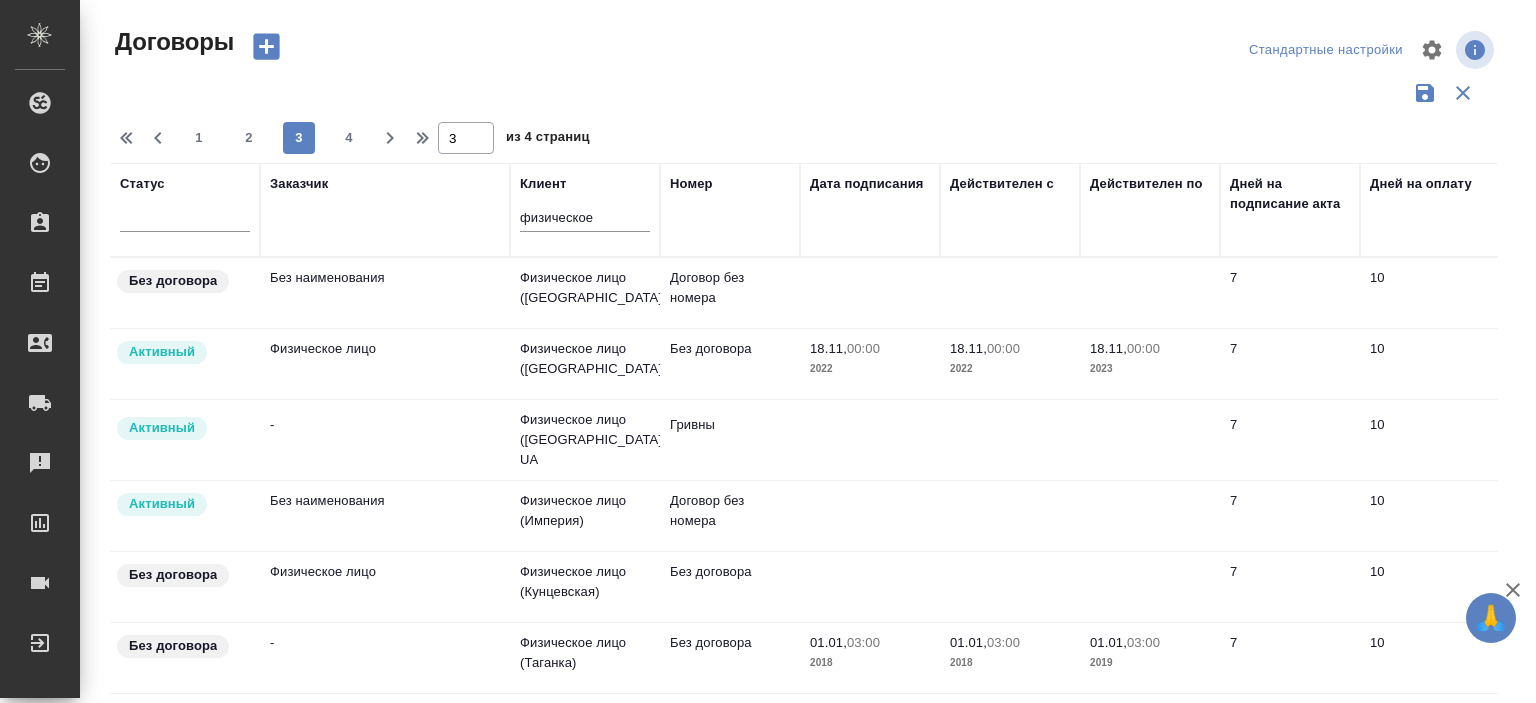 click on "2" at bounding box center (249, 138) 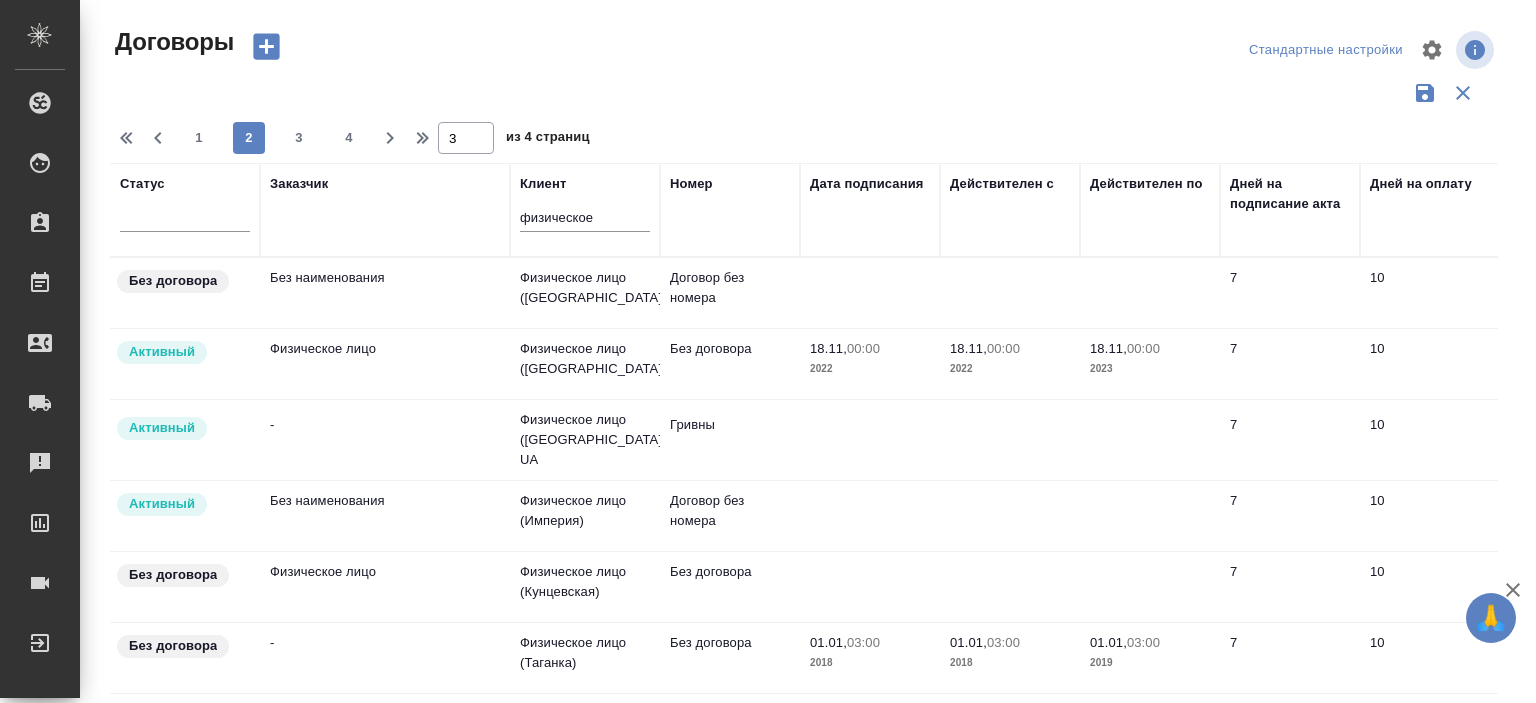 type on "2" 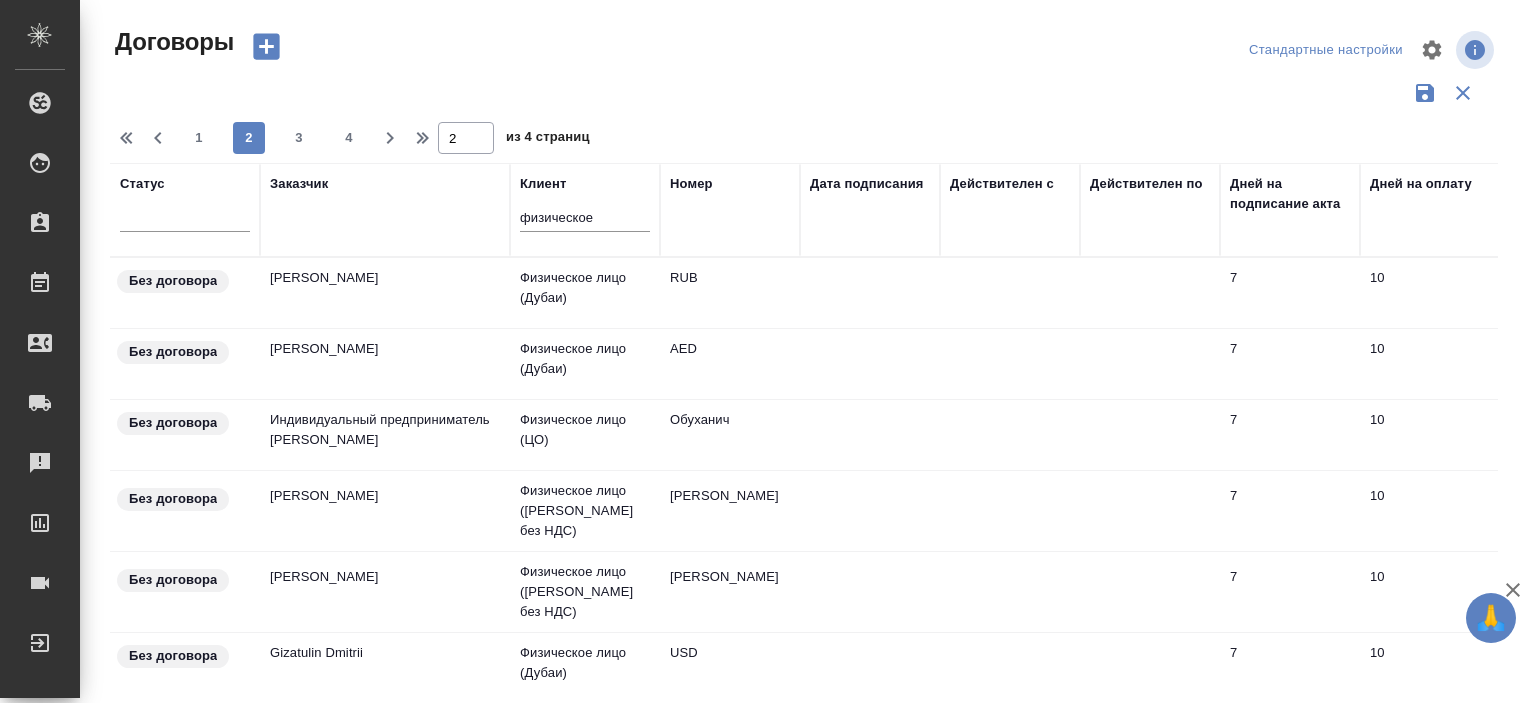 click on "Заказчик" at bounding box center [299, 184] 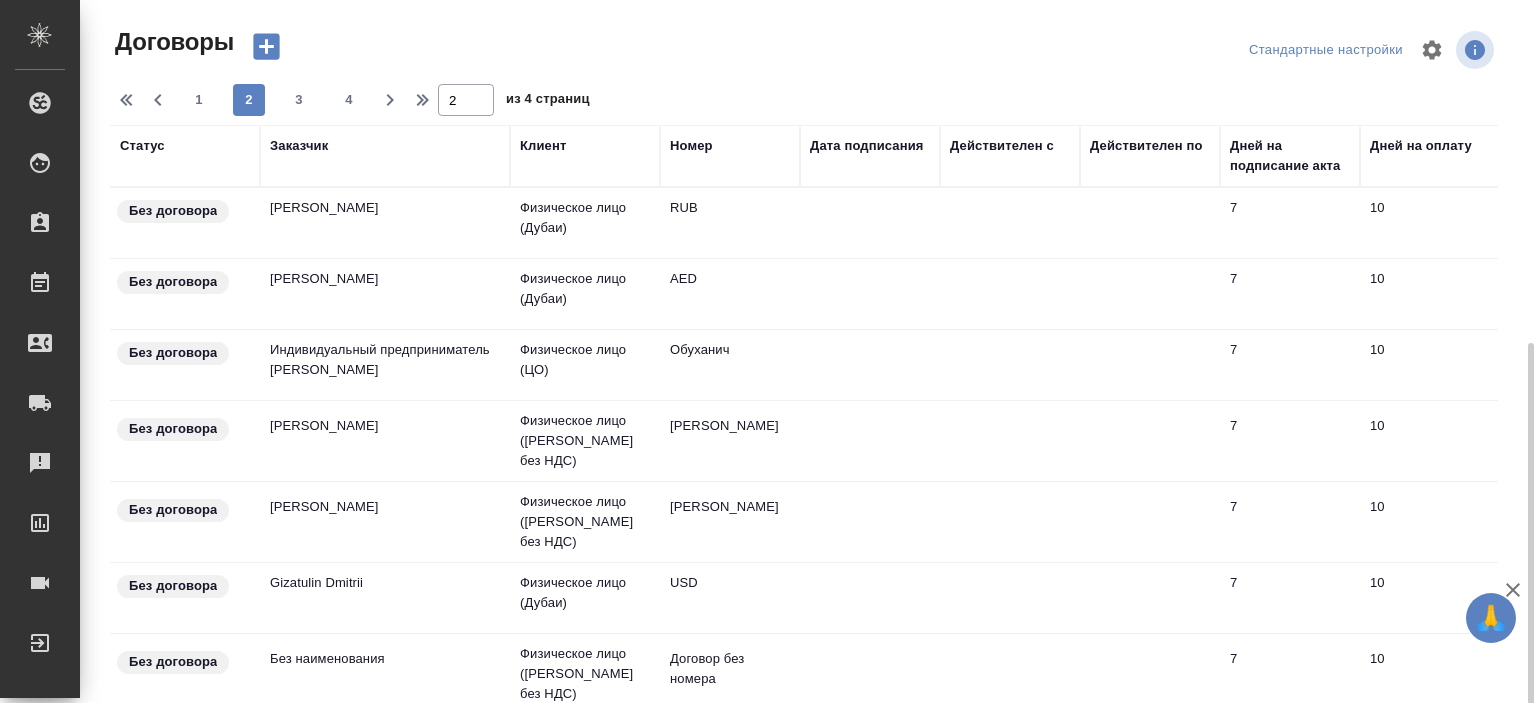 scroll, scrollTop: 192, scrollLeft: 0, axis: vertical 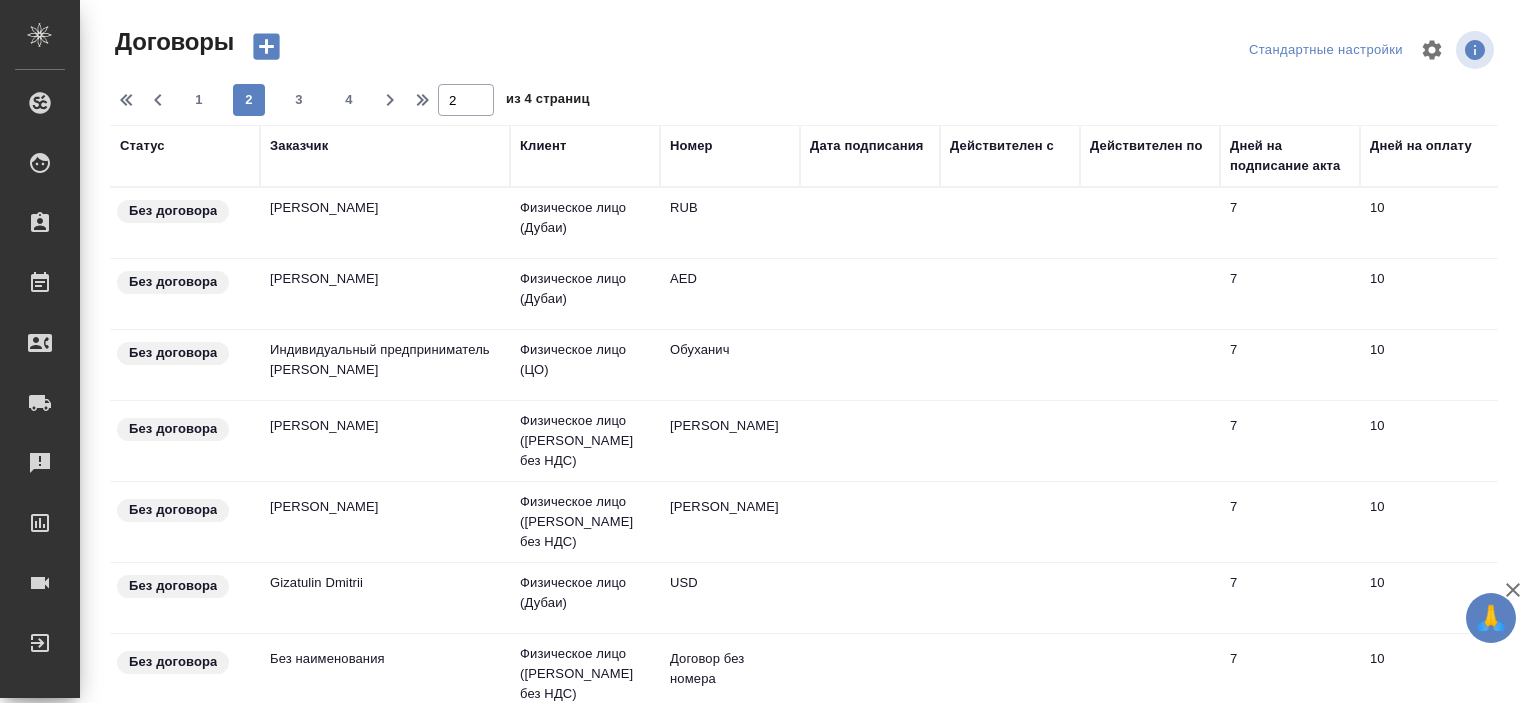 click on "Дата подписания" at bounding box center [867, 146] 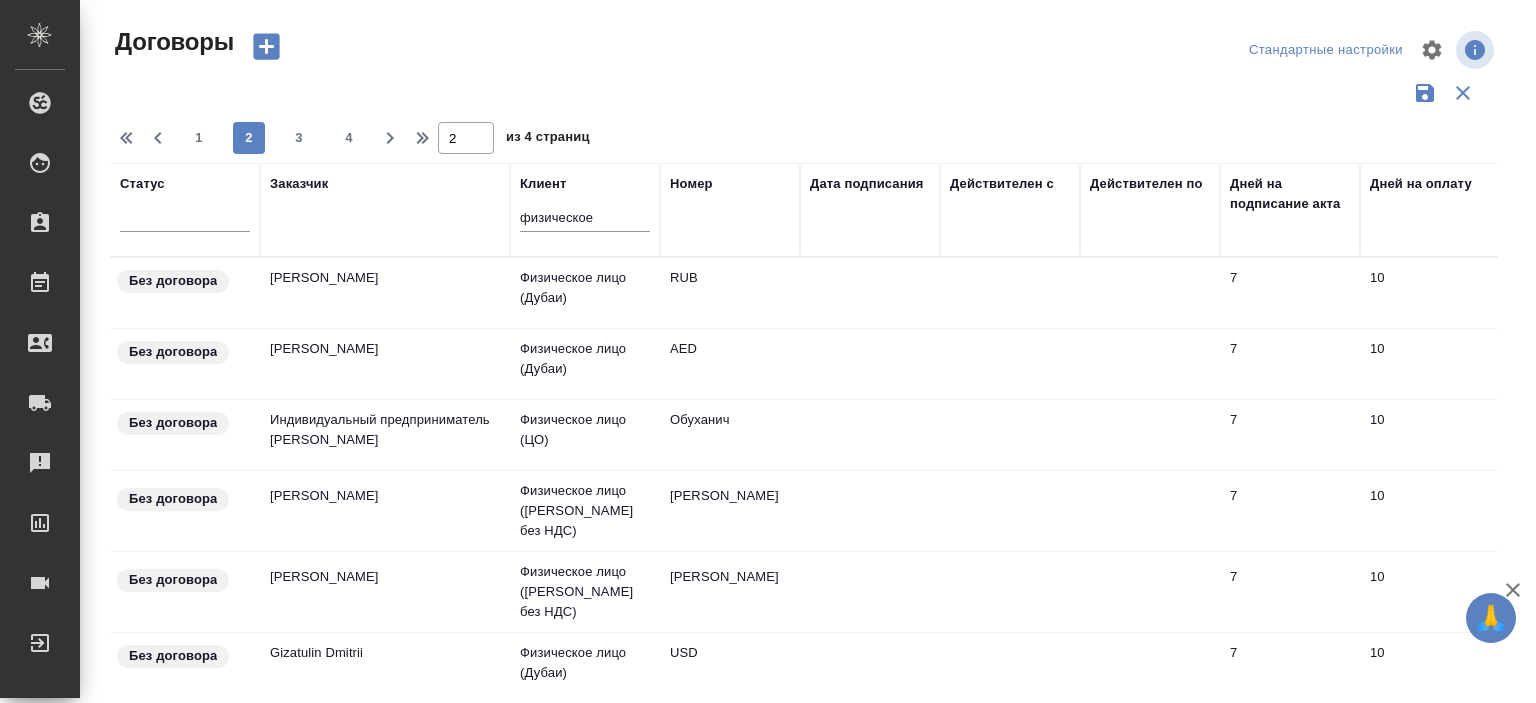click on "Номер" at bounding box center [691, 184] 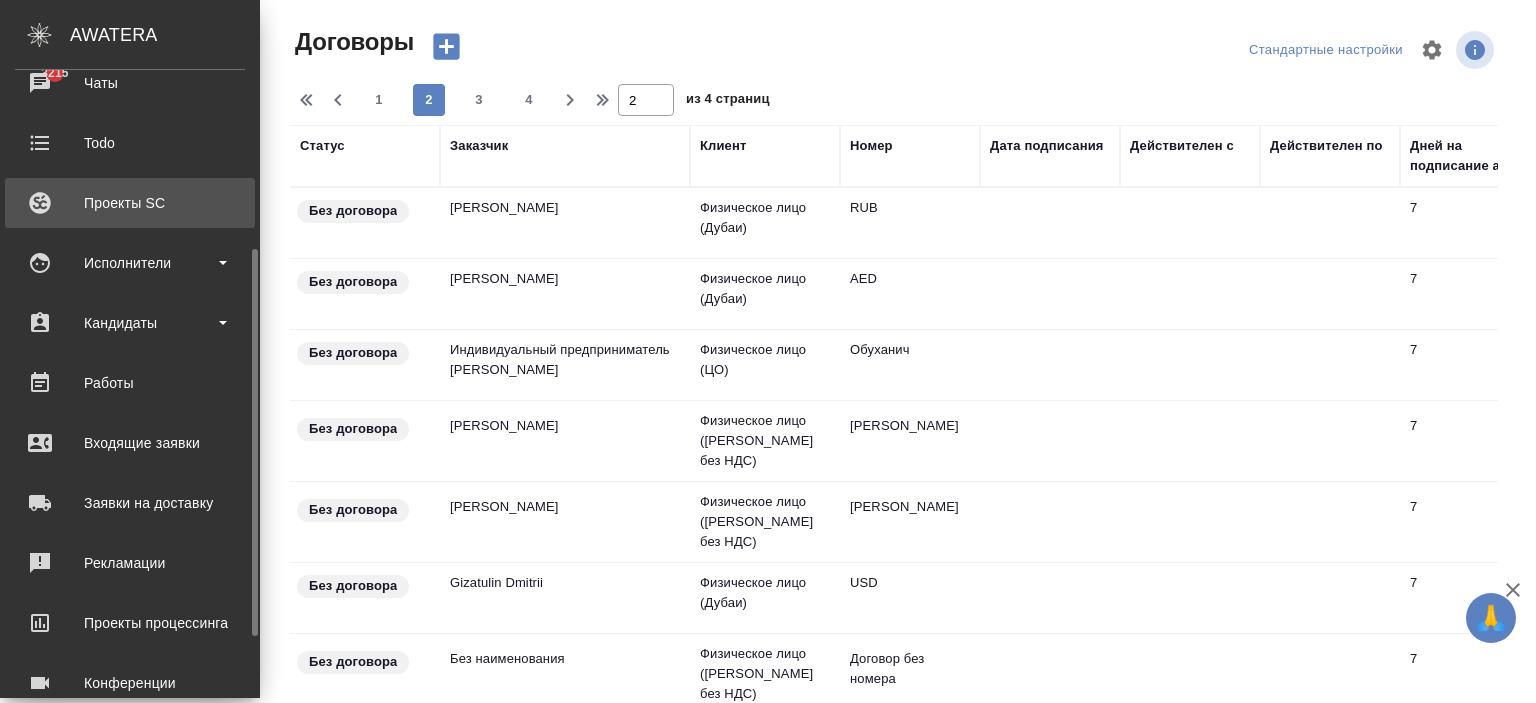 scroll, scrollTop: 91, scrollLeft: 0, axis: vertical 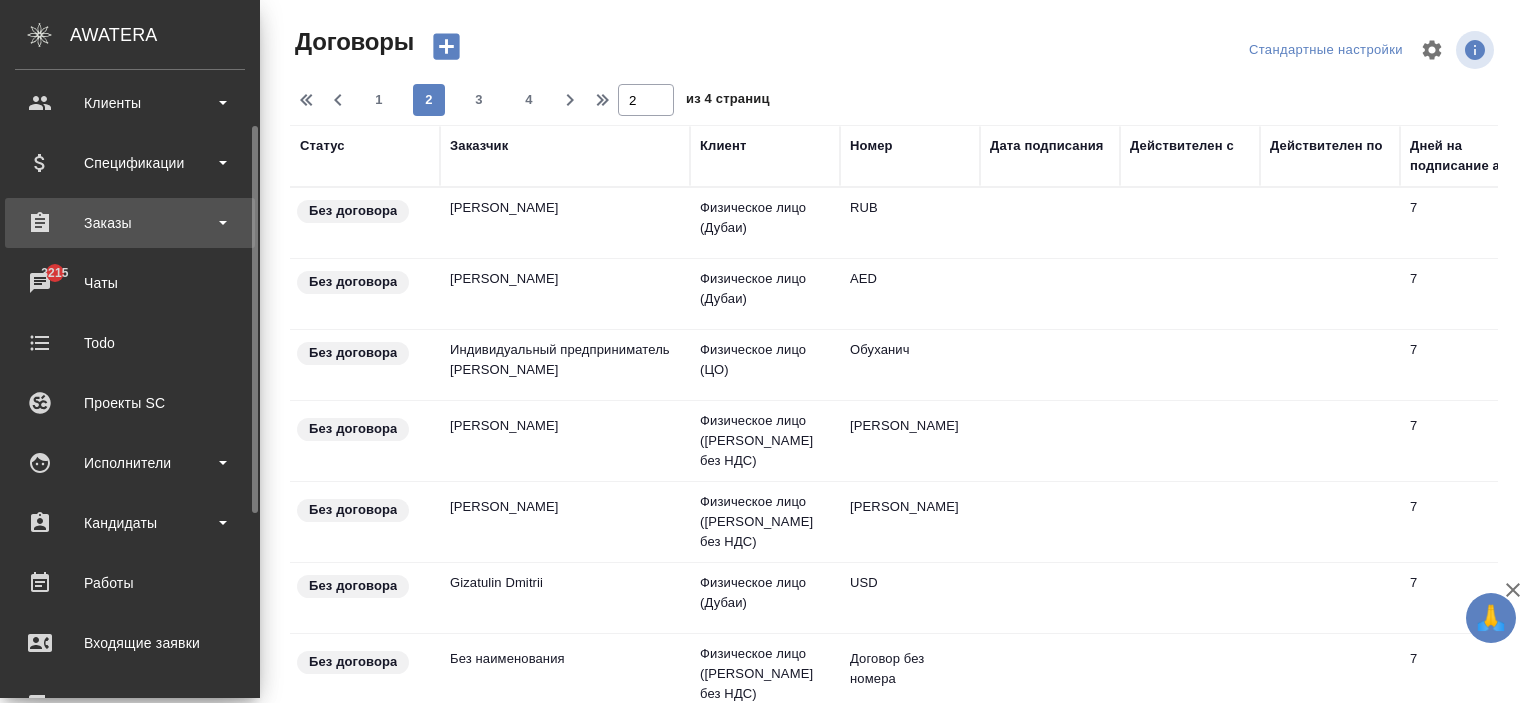 click on "Заказы" at bounding box center (130, 223) 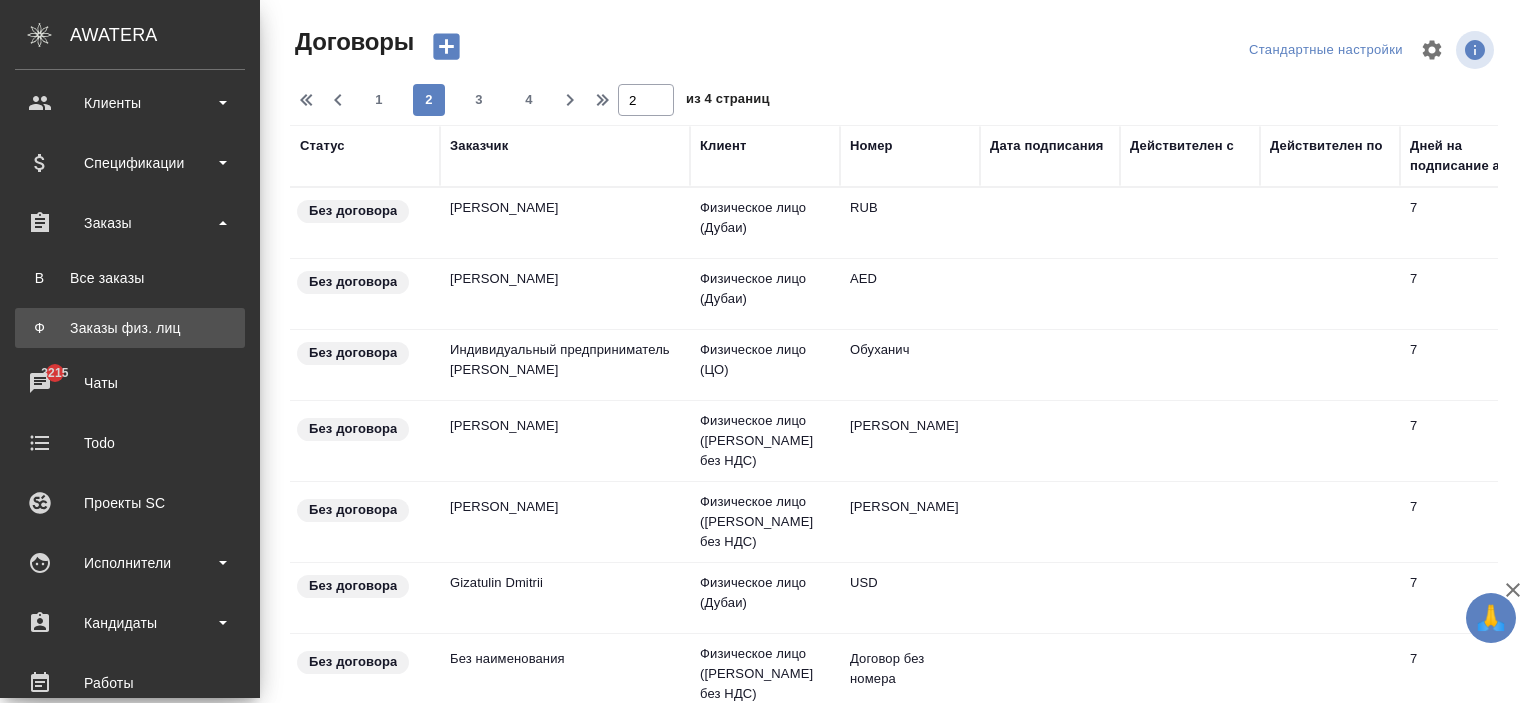 click on "Заказы физ. лиц" at bounding box center (130, 328) 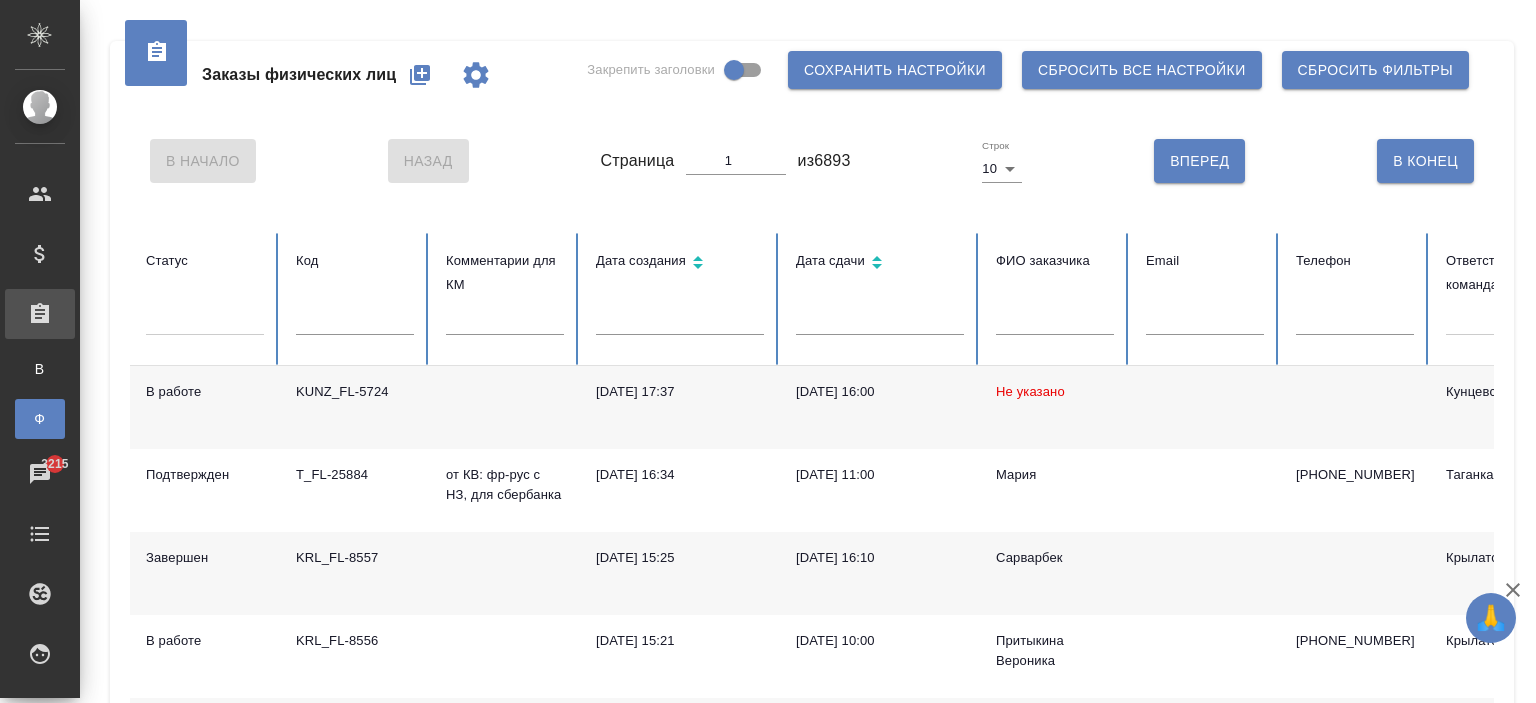click at bounding box center (1055, 321) 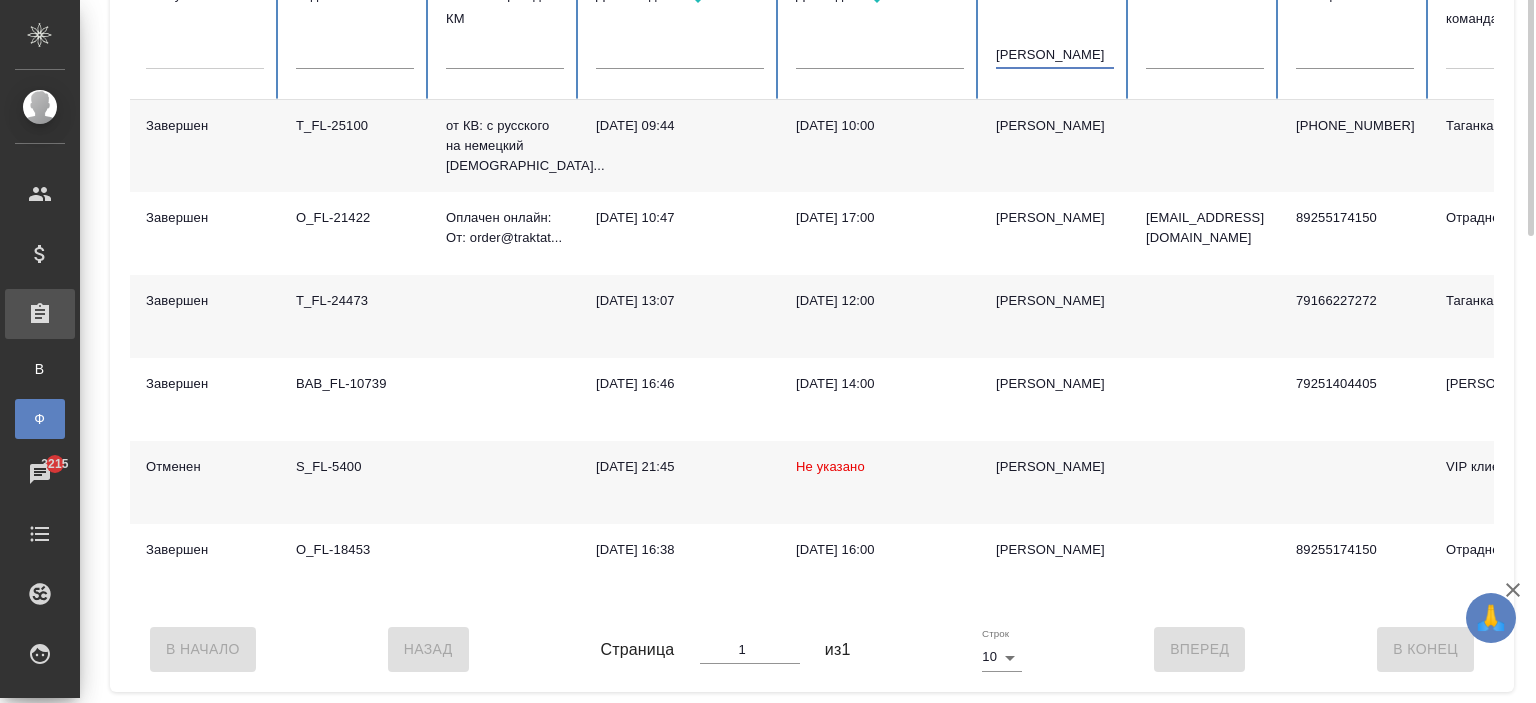 scroll, scrollTop: 0, scrollLeft: 0, axis: both 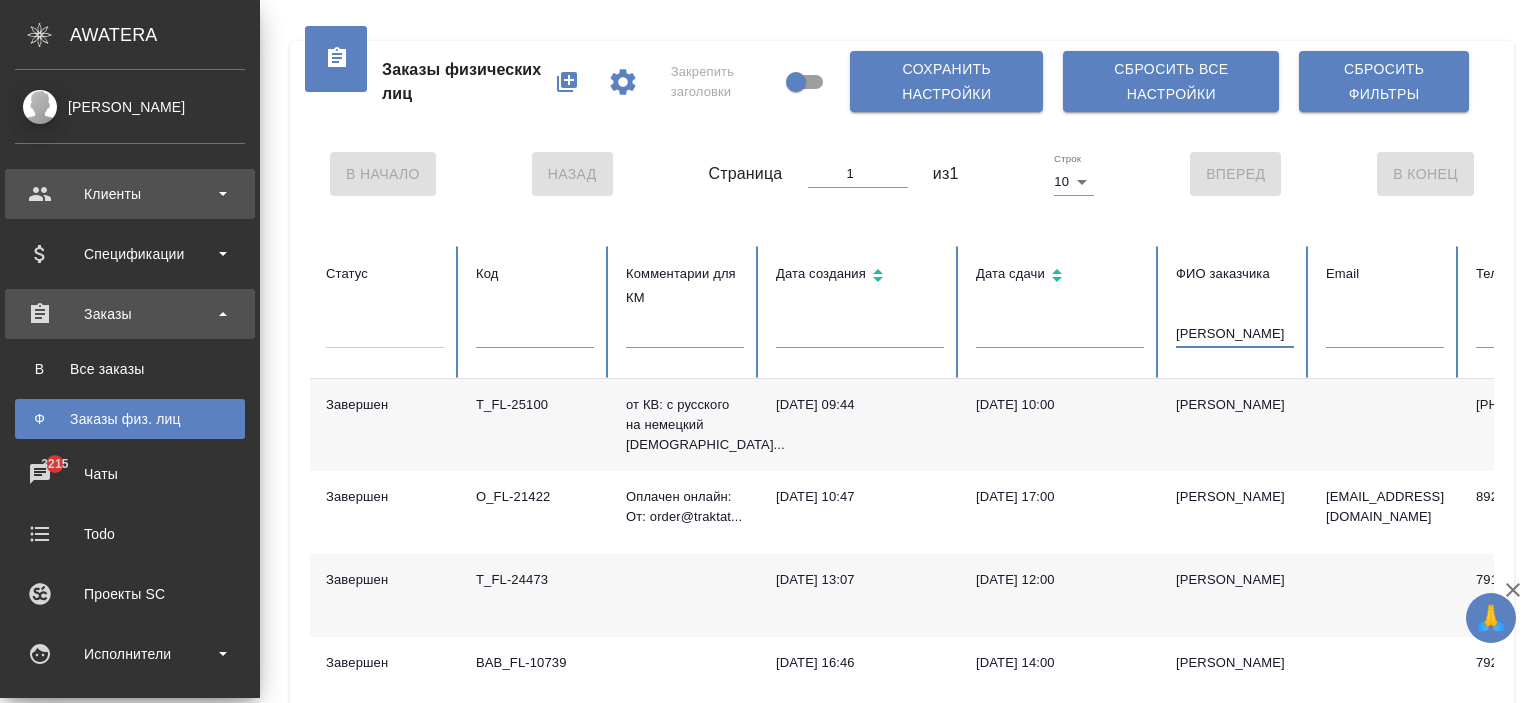 type on "краснова" 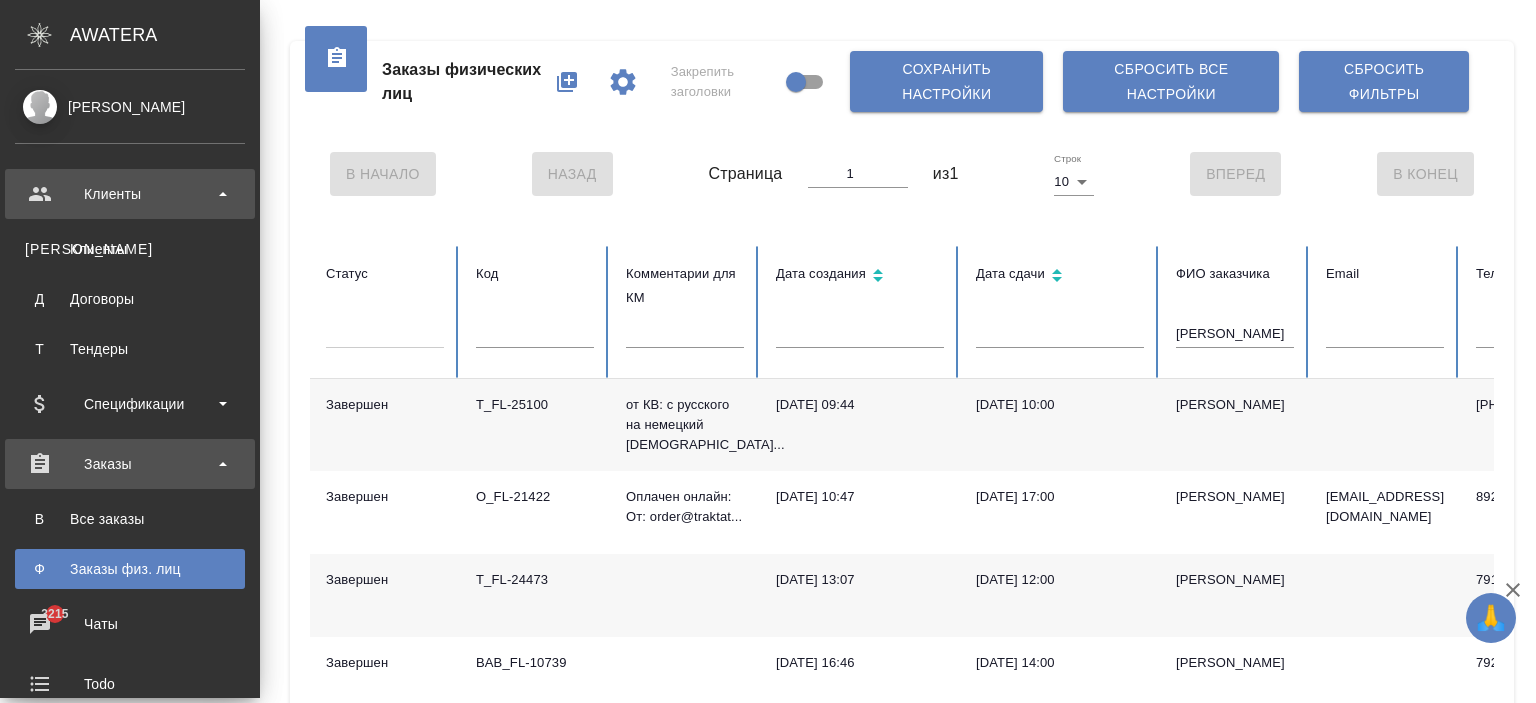 click on "Клиенты" at bounding box center (130, 194) 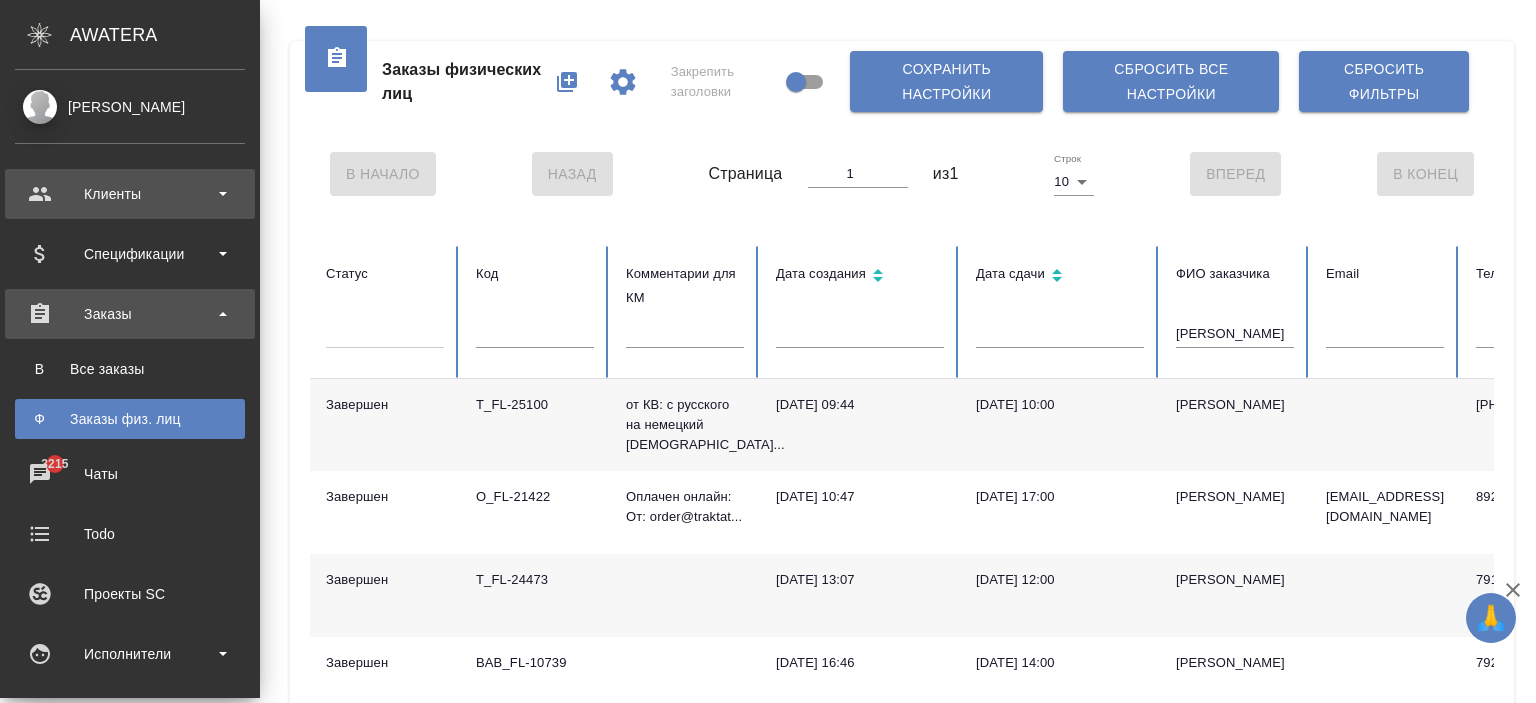 click on "Клиенты" at bounding box center [130, 194] 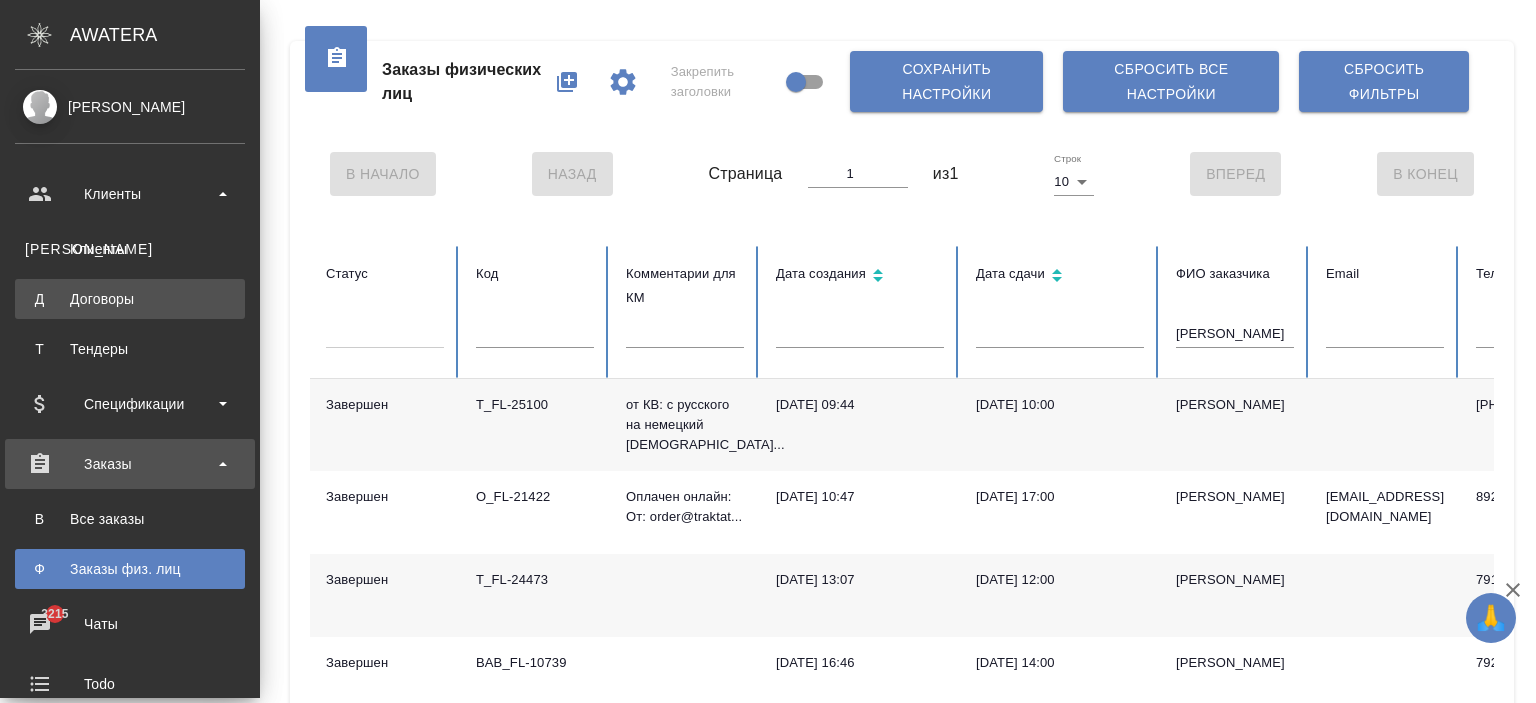 click on "Договоры" at bounding box center (130, 299) 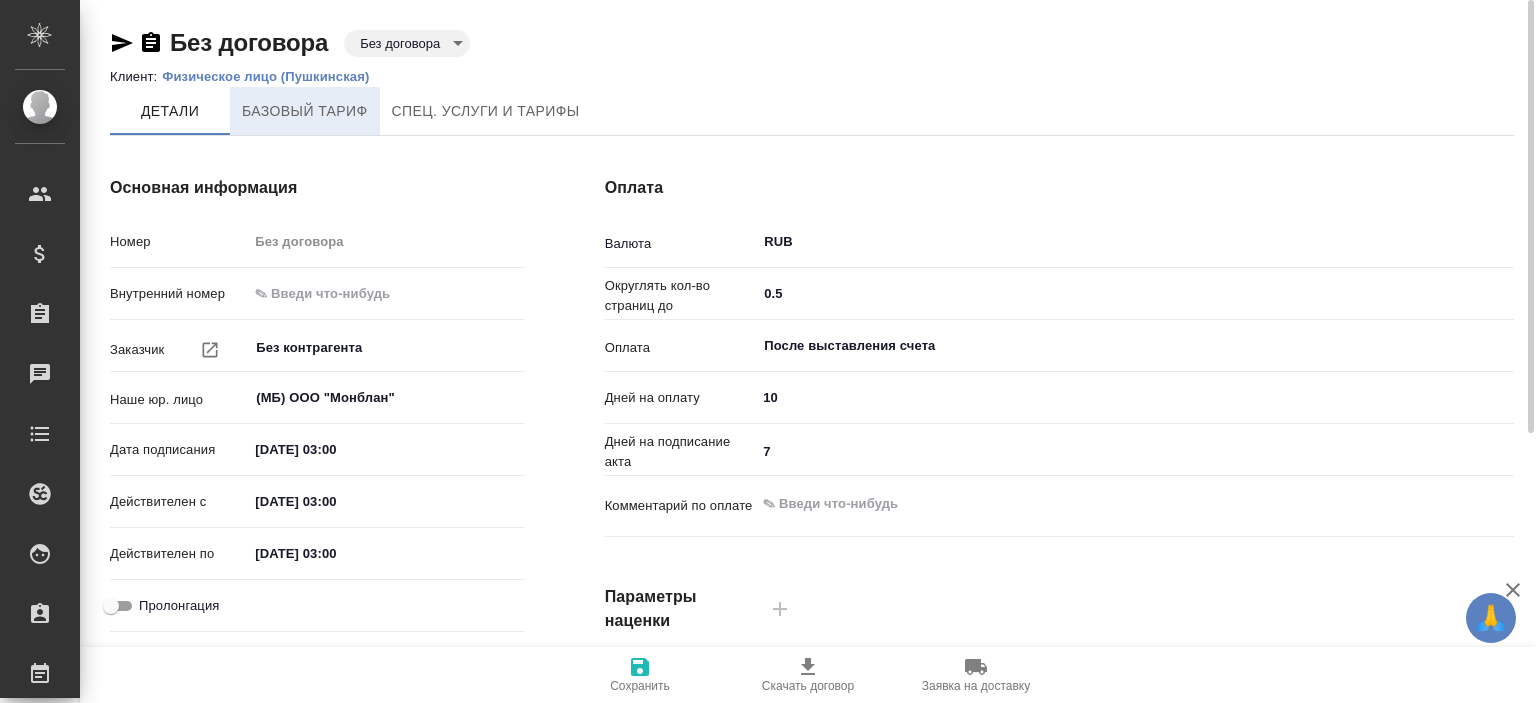 scroll, scrollTop: 0, scrollLeft: 0, axis: both 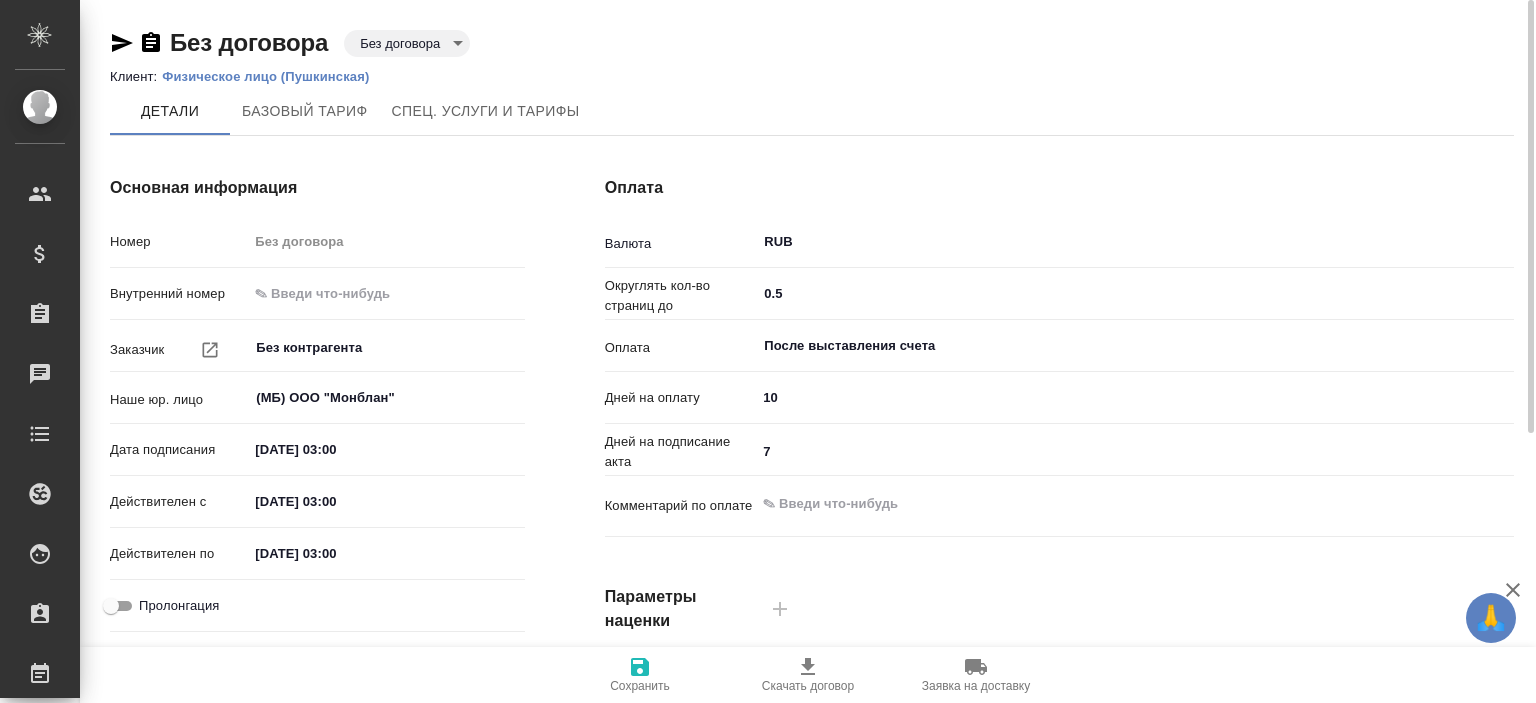 click on "Физическое лицо (Пушкинская)" at bounding box center (273, 76) 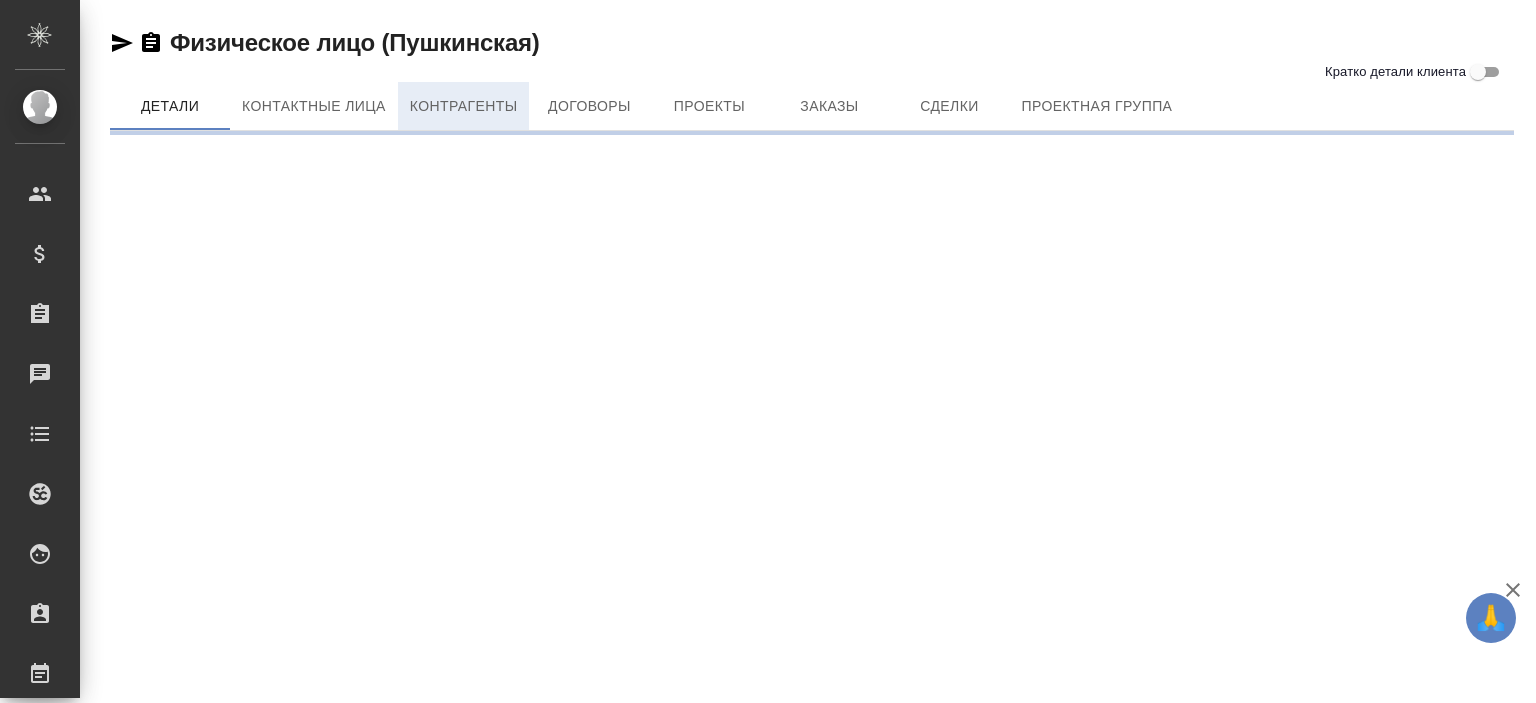 scroll, scrollTop: 0, scrollLeft: 0, axis: both 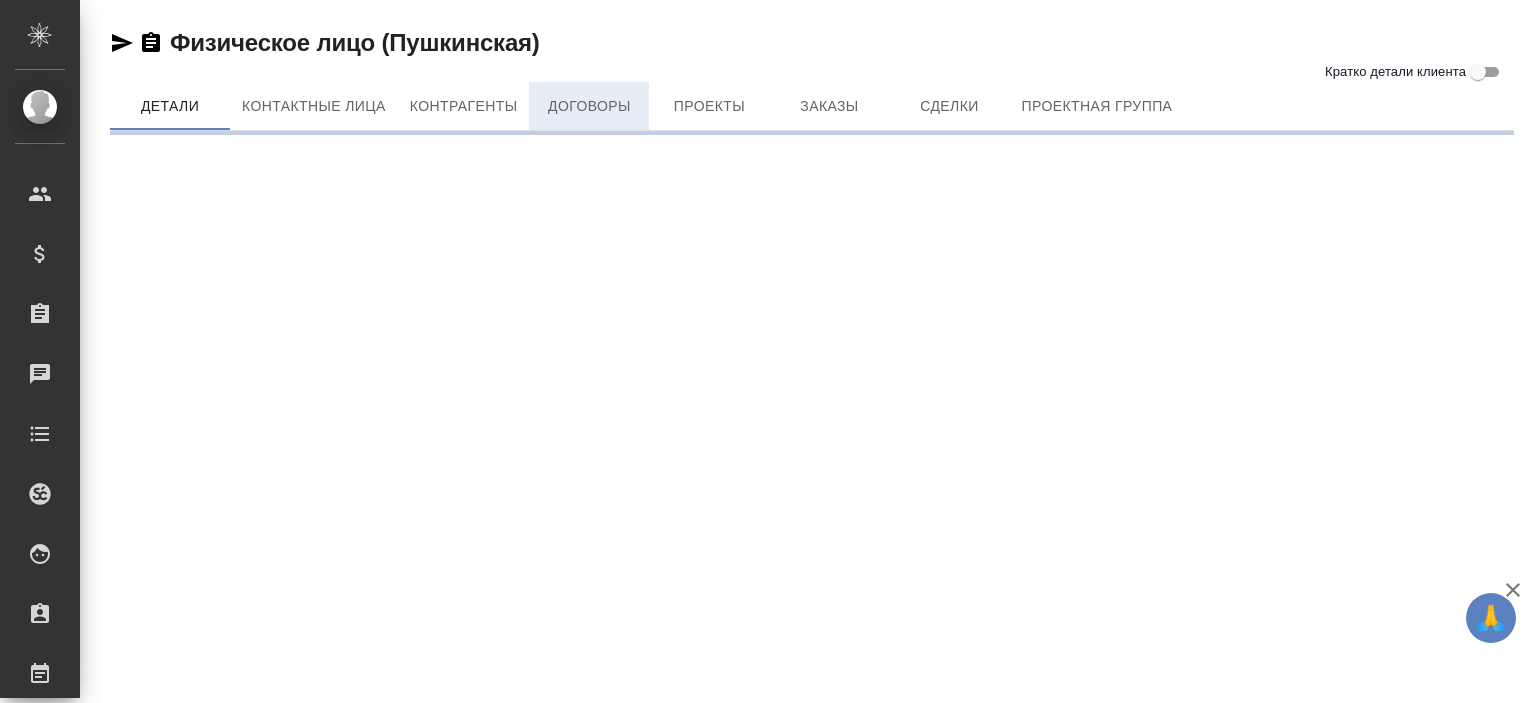 click on "Договоры" at bounding box center [589, 106] 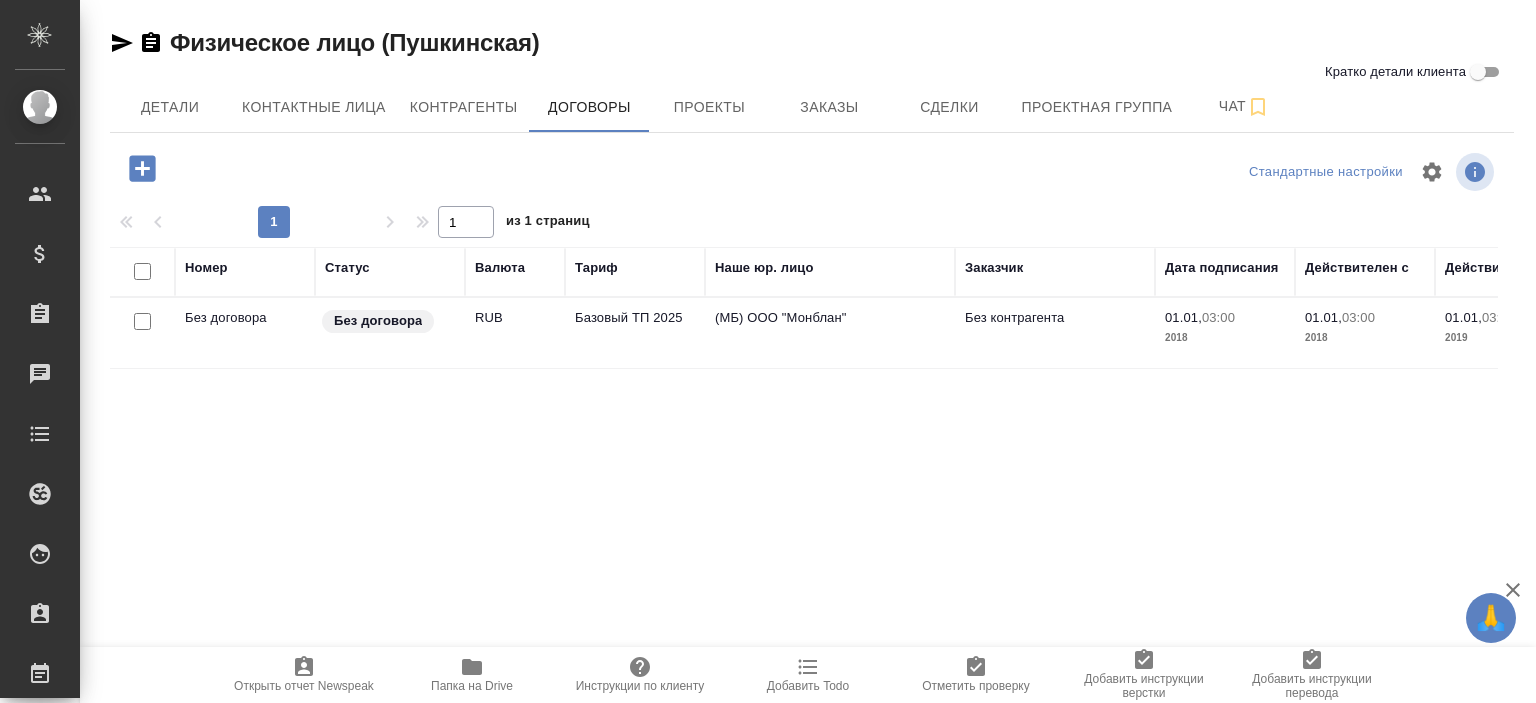 click on "(МБ) ООО "Монблан"" at bounding box center [830, 333] 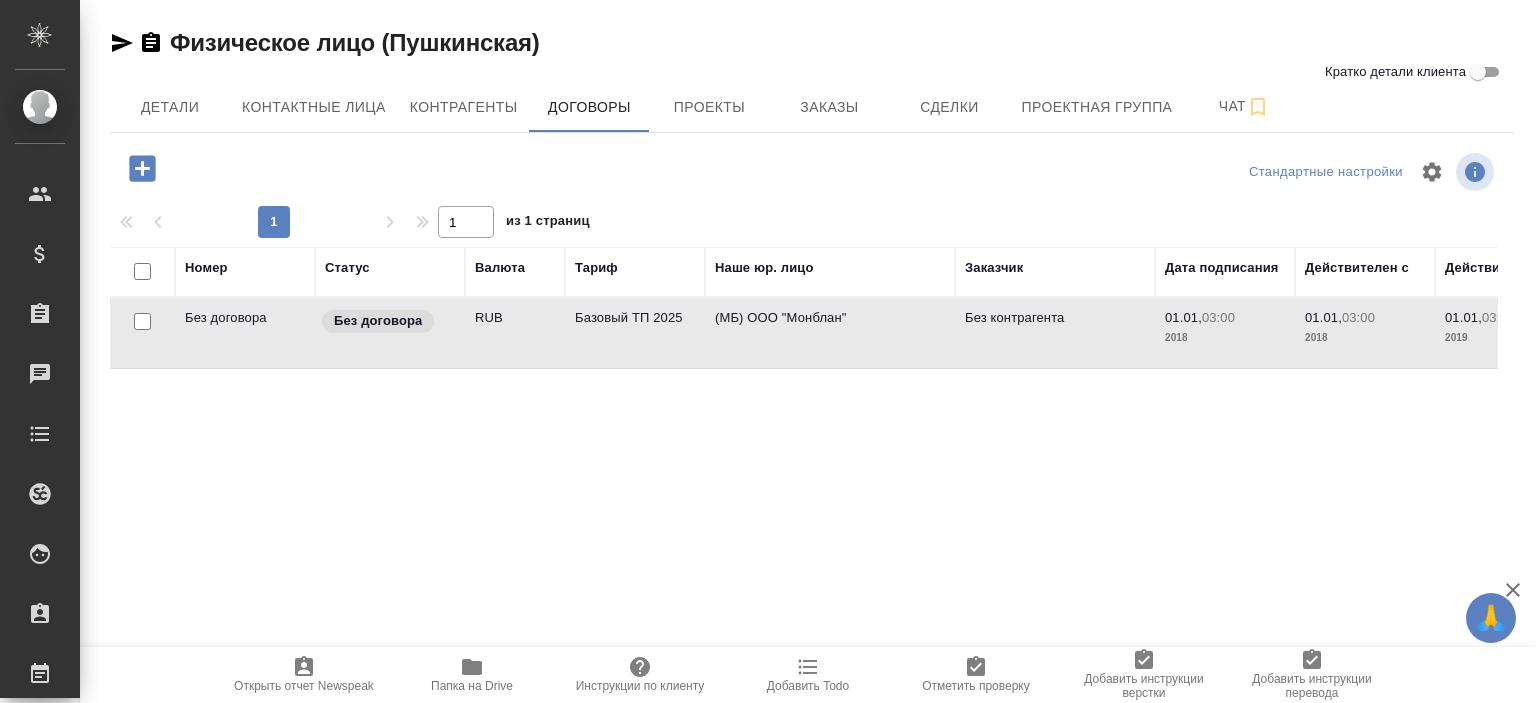 click on "(МБ) ООО "Монблан"" at bounding box center (830, 333) 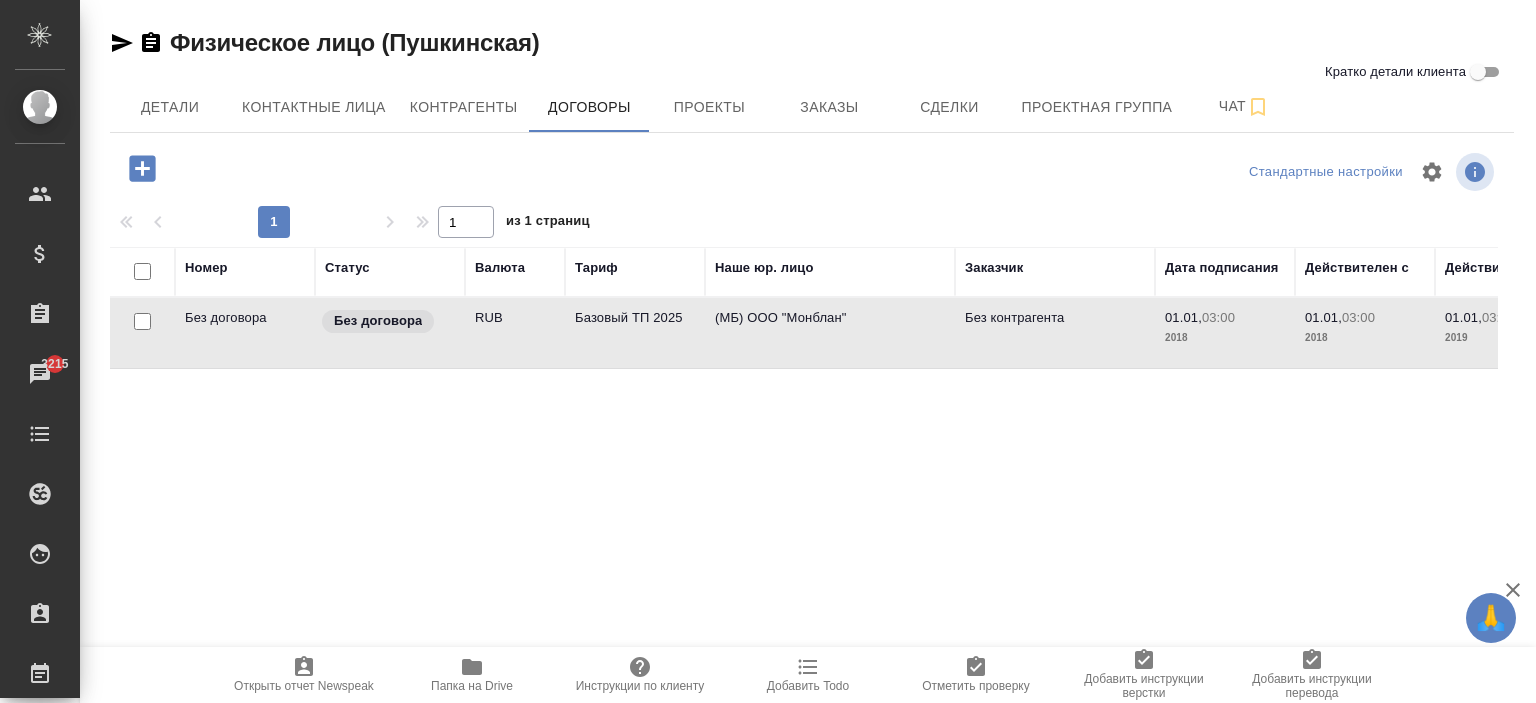 click on "(МБ) ООО "Монблан"" at bounding box center (830, 333) 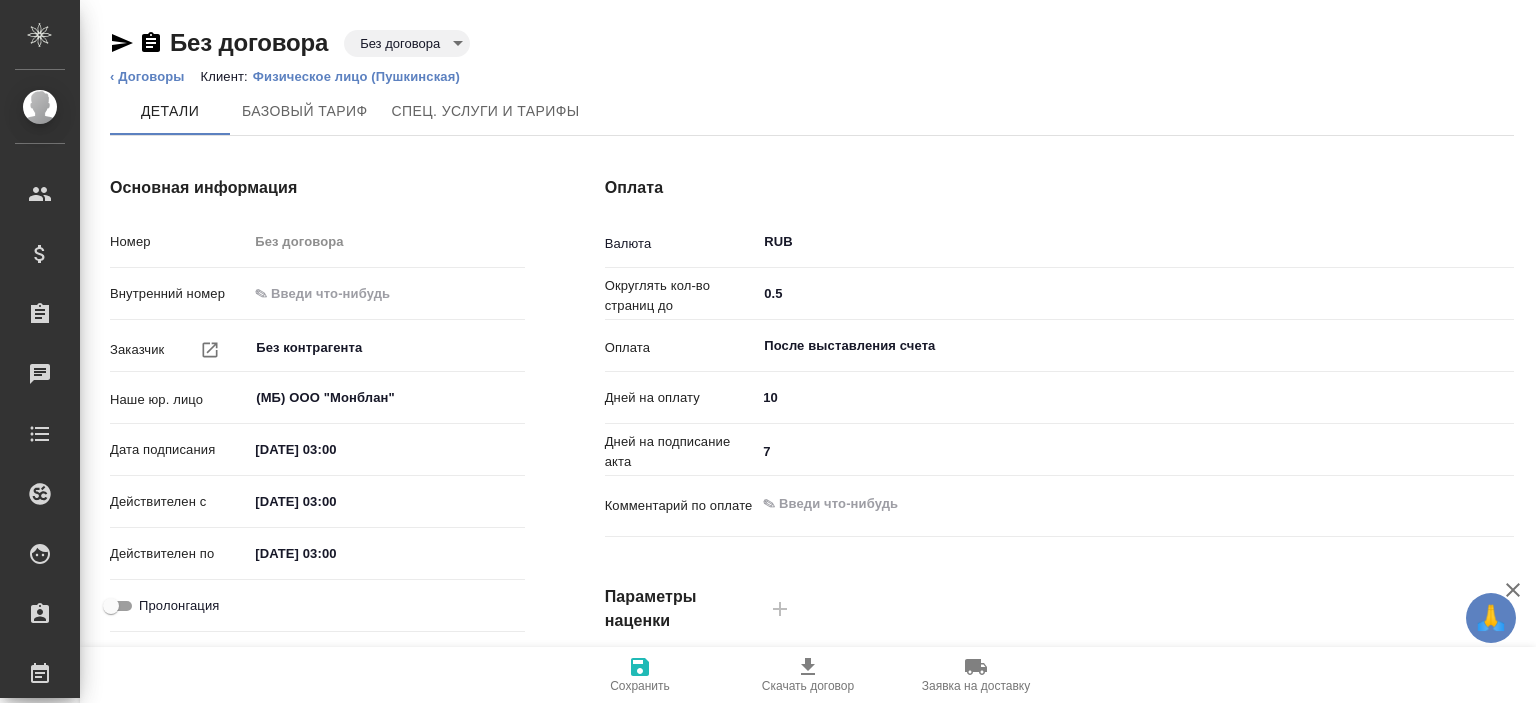 scroll, scrollTop: 0, scrollLeft: 0, axis: both 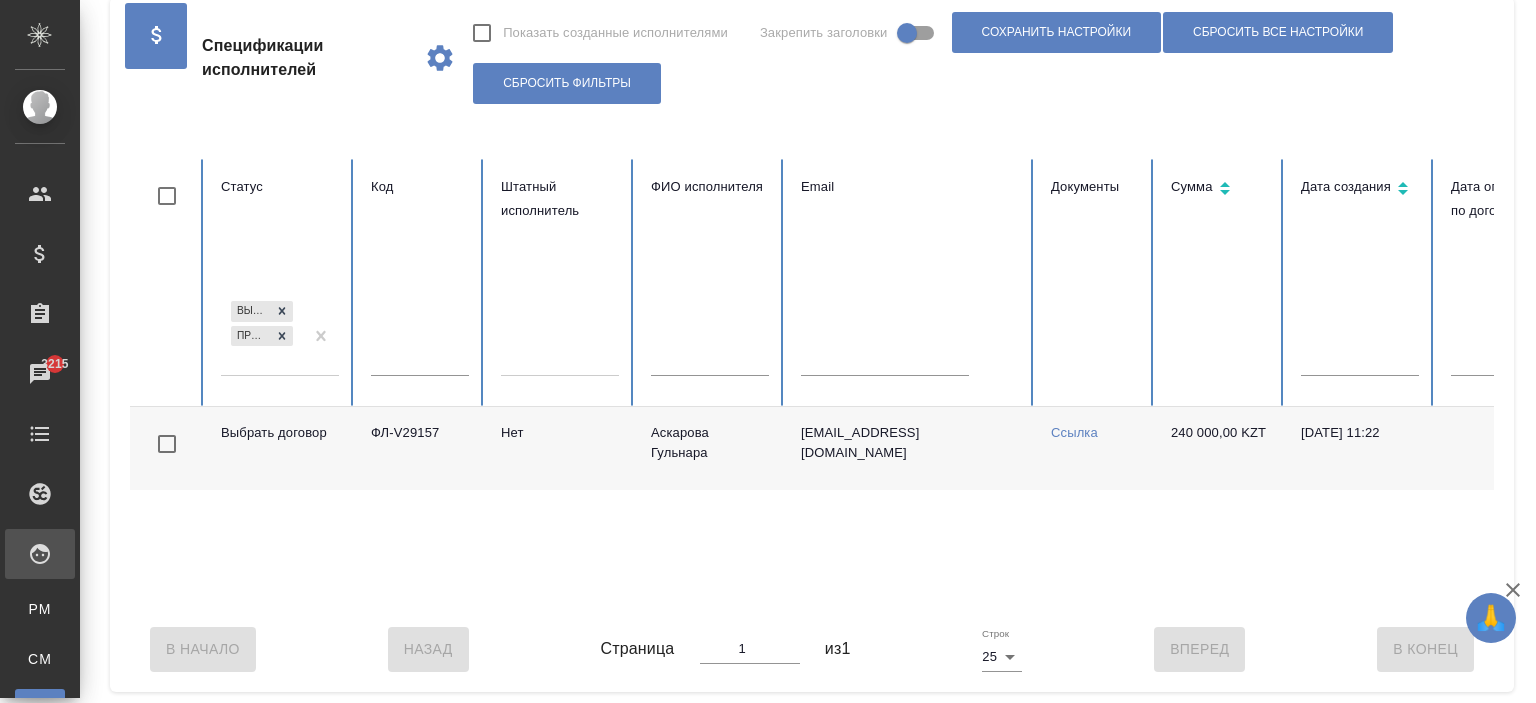 click on "Проверка файлов" at bounding box center (251, 336) 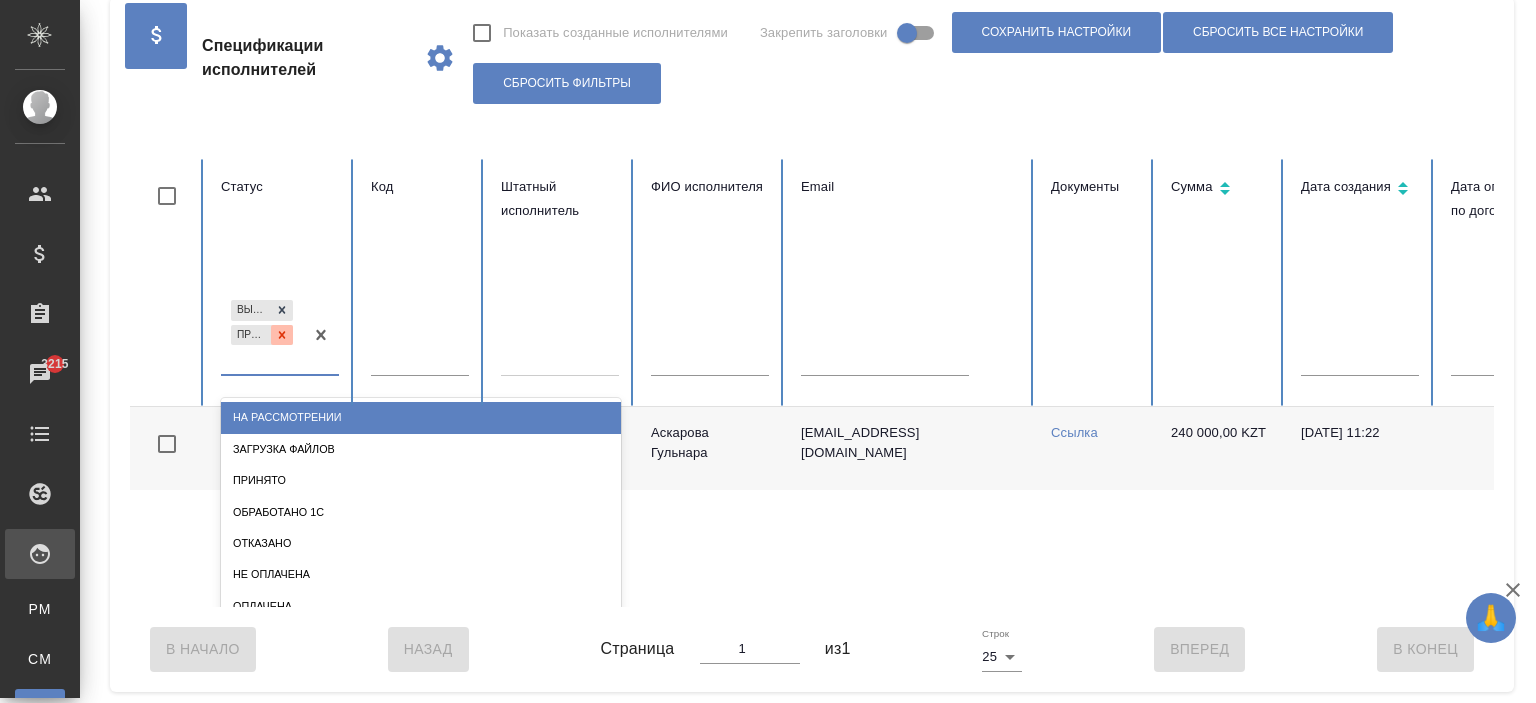 click at bounding box center (282, 335) 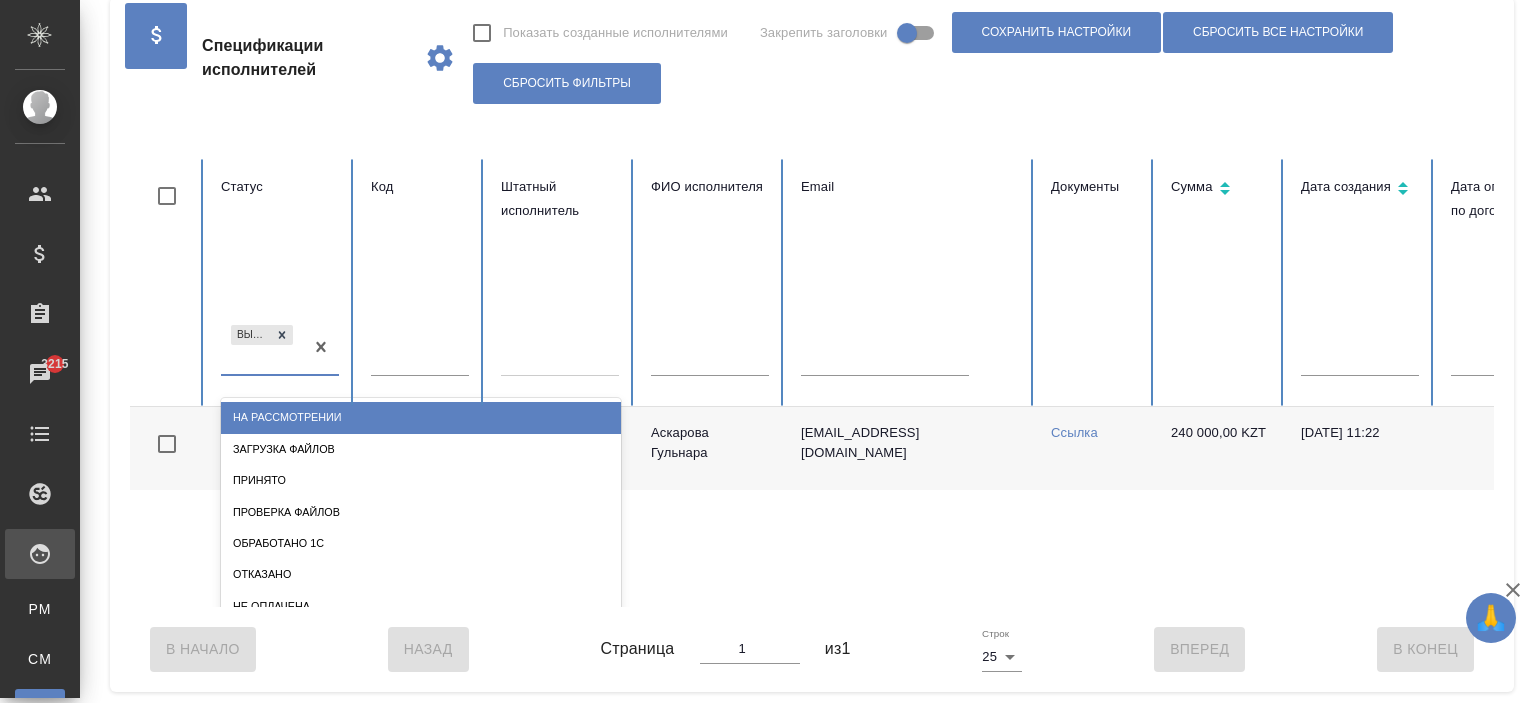 click on "Выбрать договор" at bounding box center (262, 348) 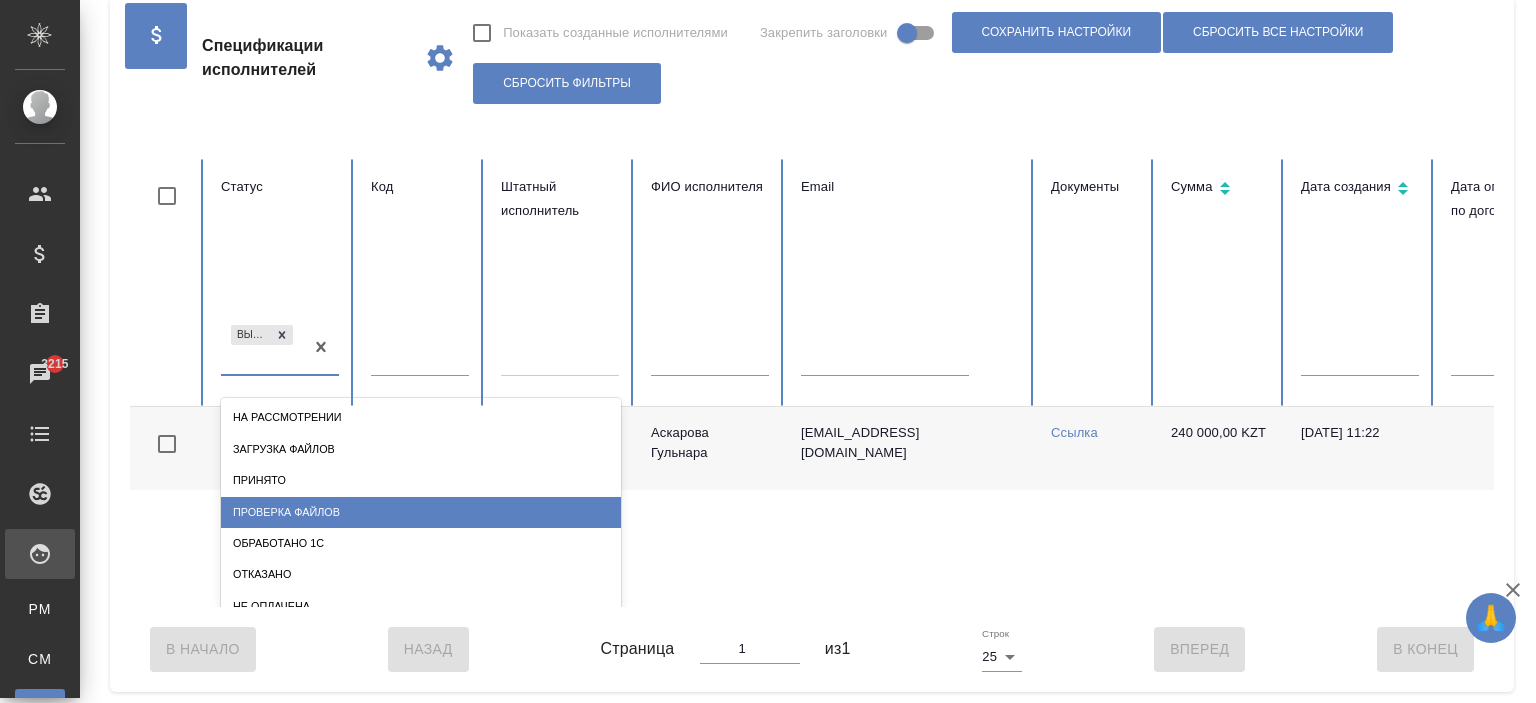 click on "Проверка файлов" at bounding box center [421, 512] 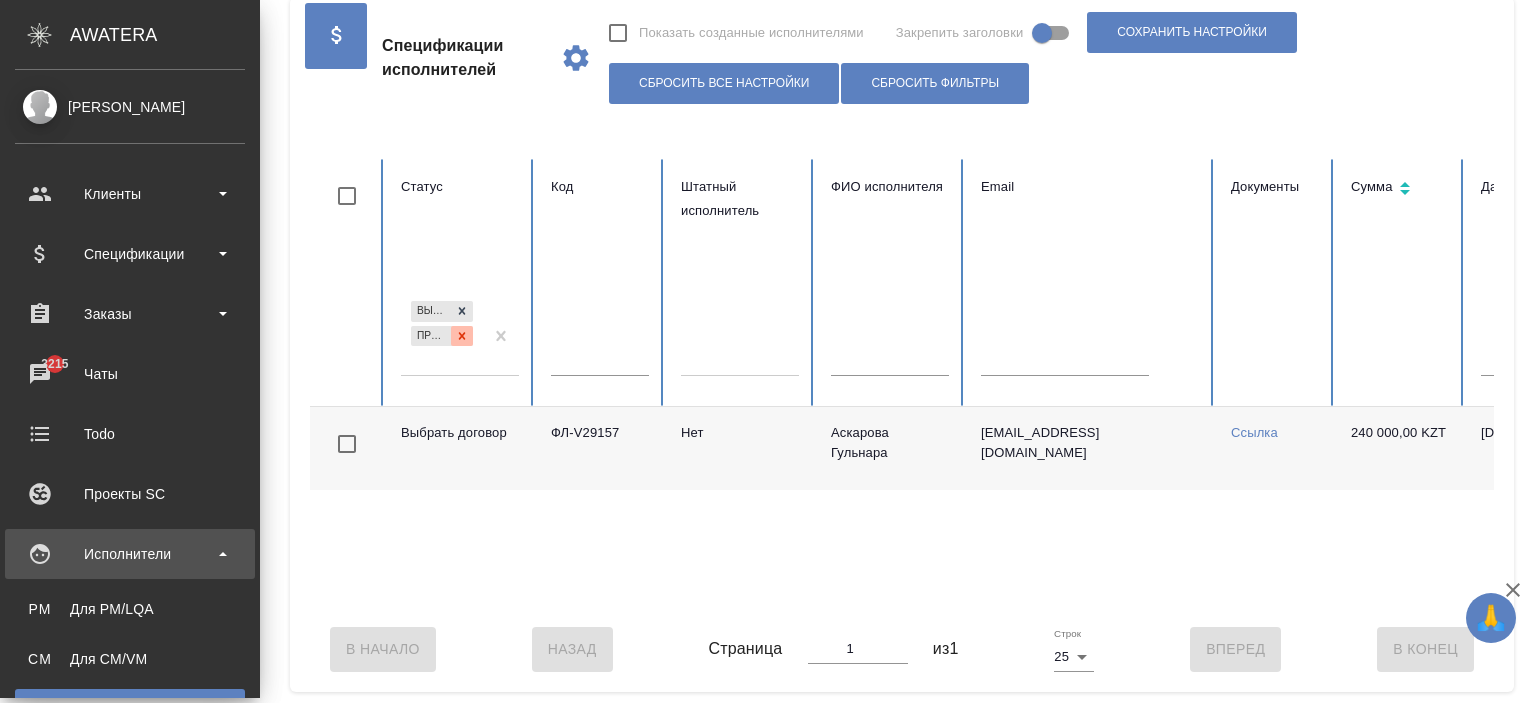 click 